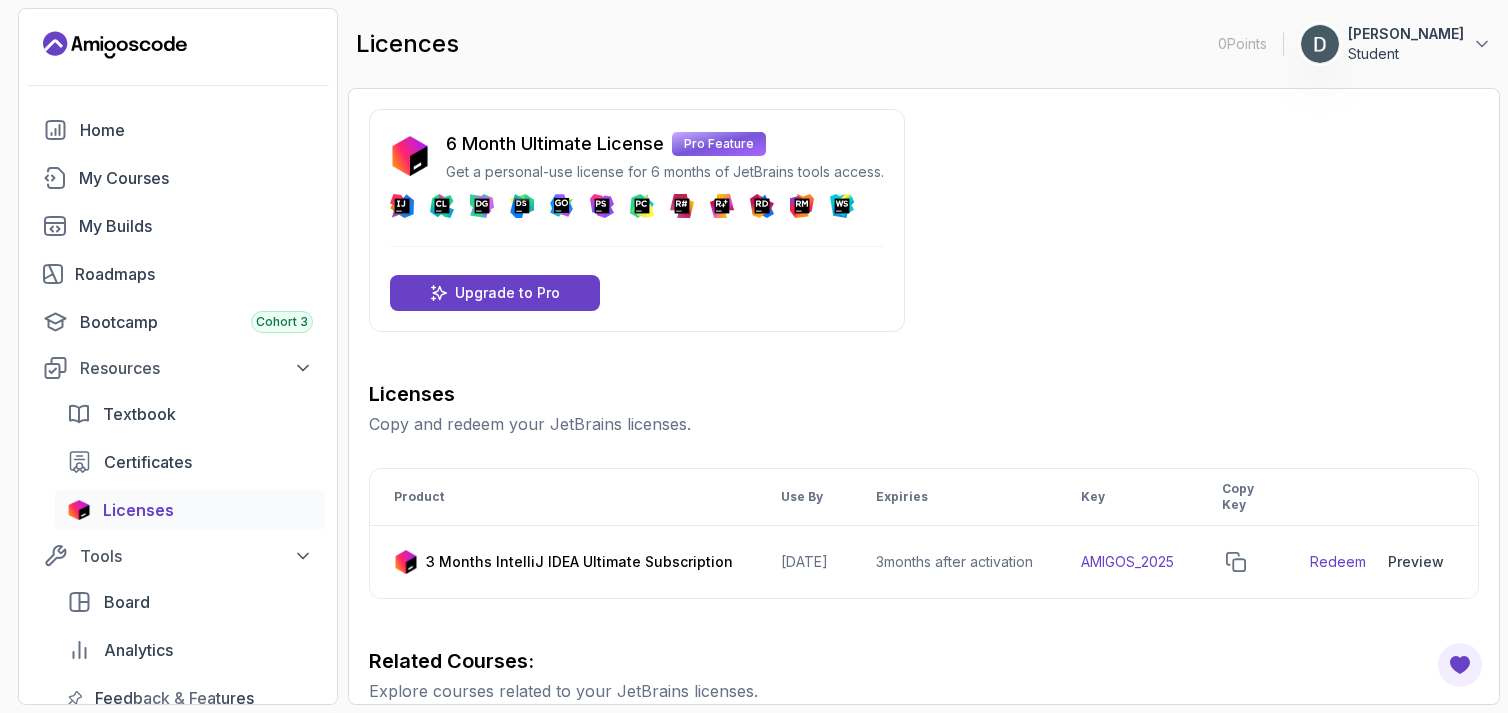 scroll, scrollTop: 0, scrollLeft: 0, axis: both 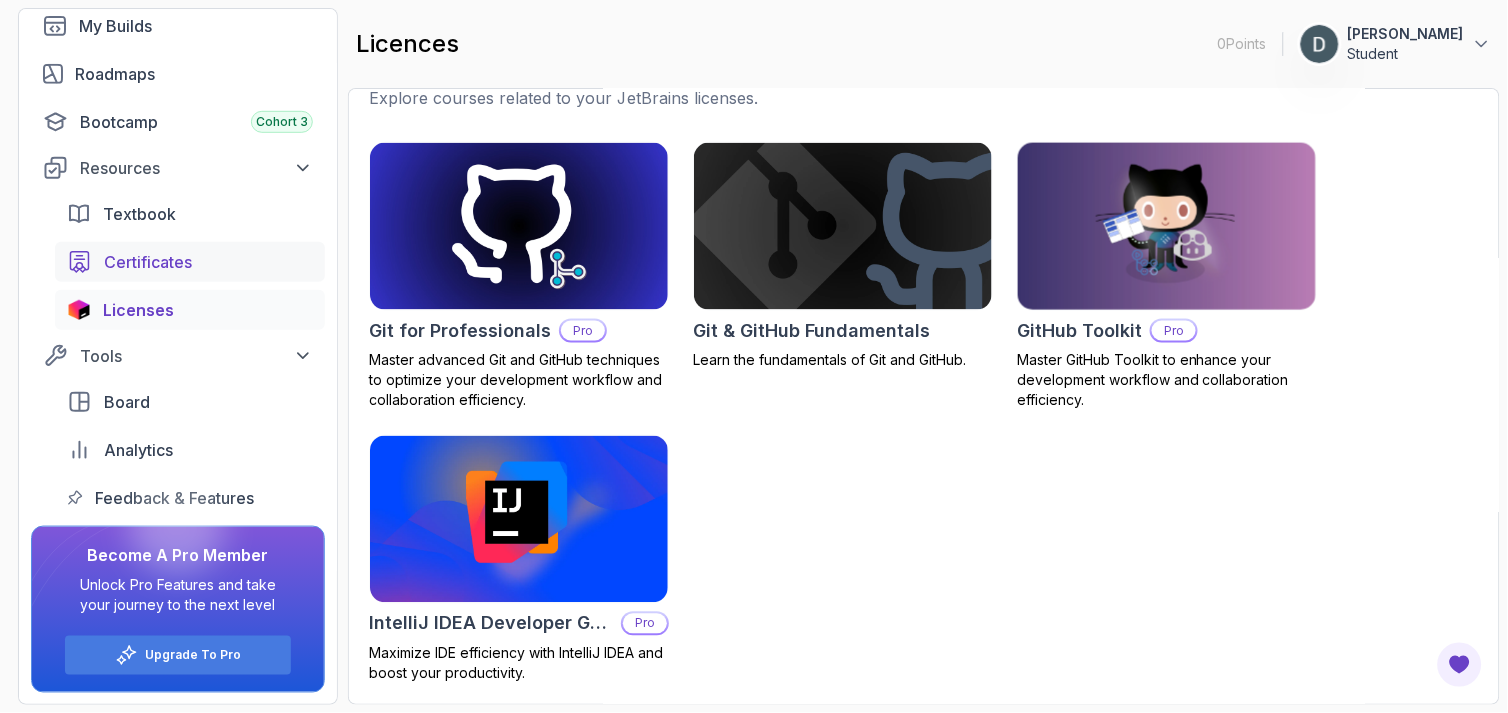 click on "Certificates" at bounding box center (190, 262) 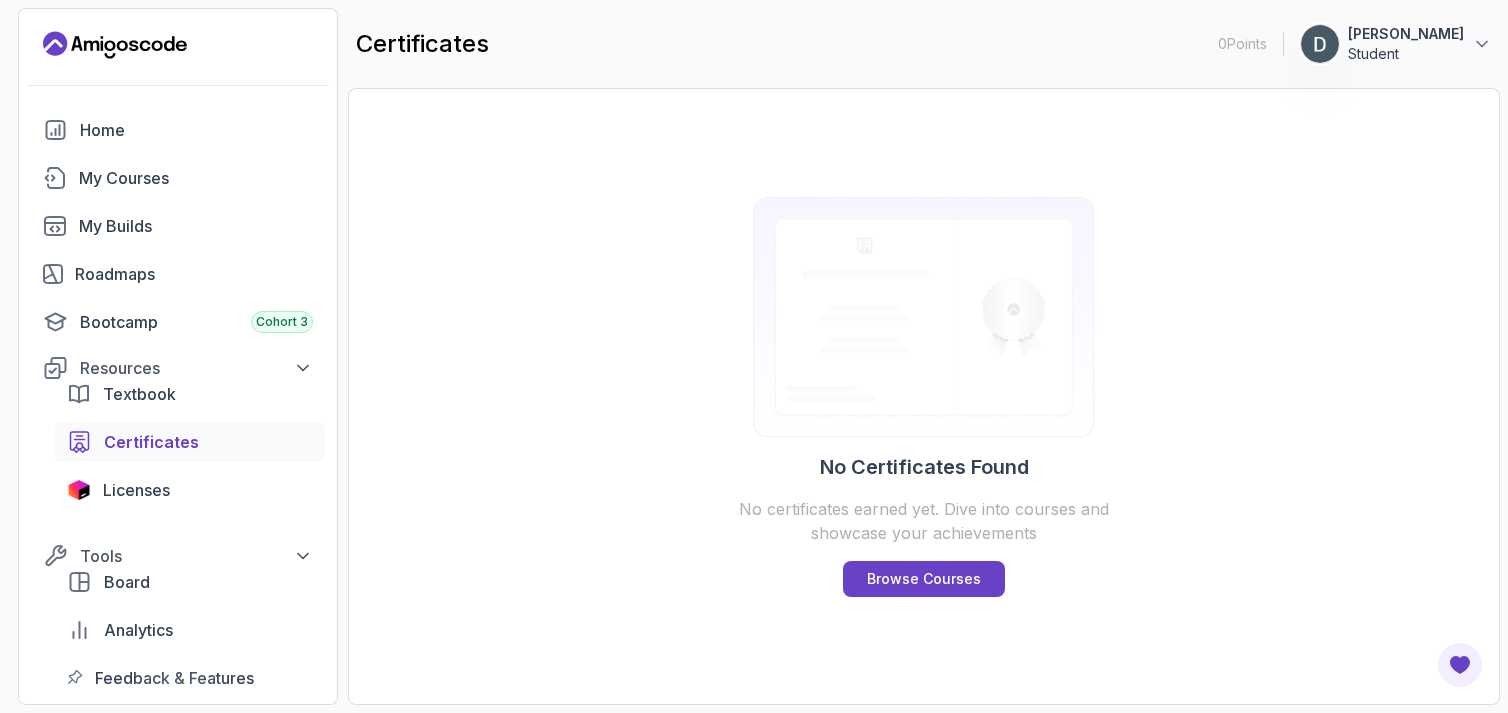 scroll, scrollTop: 0, scrollLeft: 0, axis: both 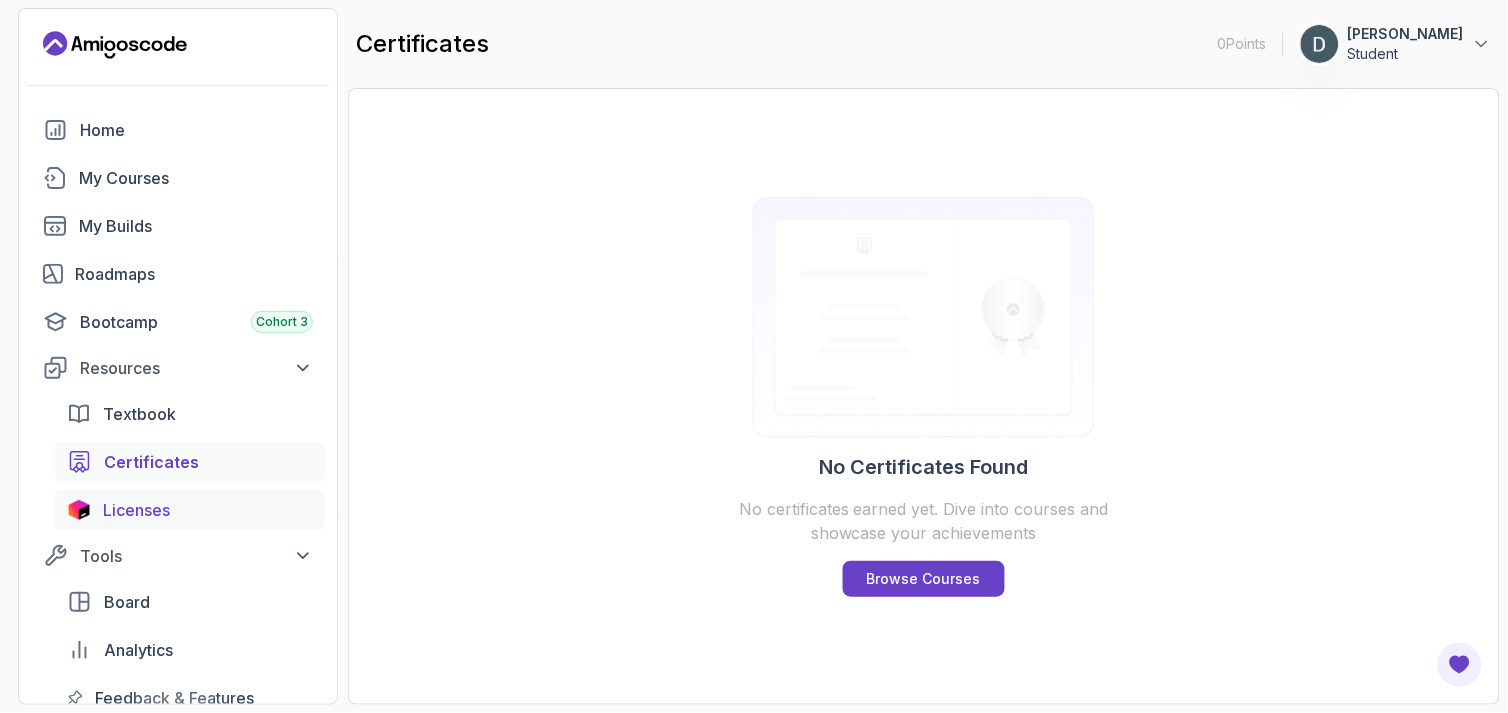 click on "Licenses" at bounding box center (208, 510) 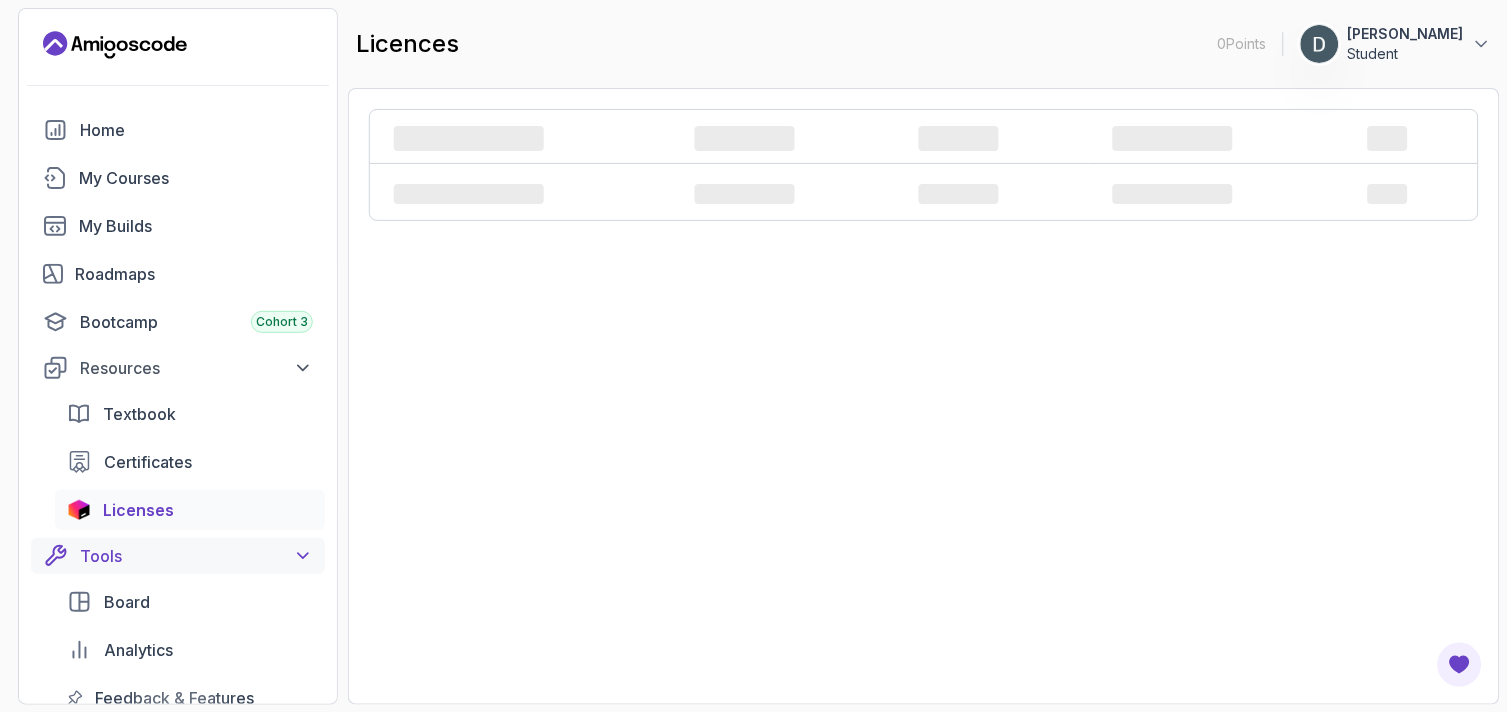 scroll, scrollTop: 200, scrollLeft: 0, axis: vertical 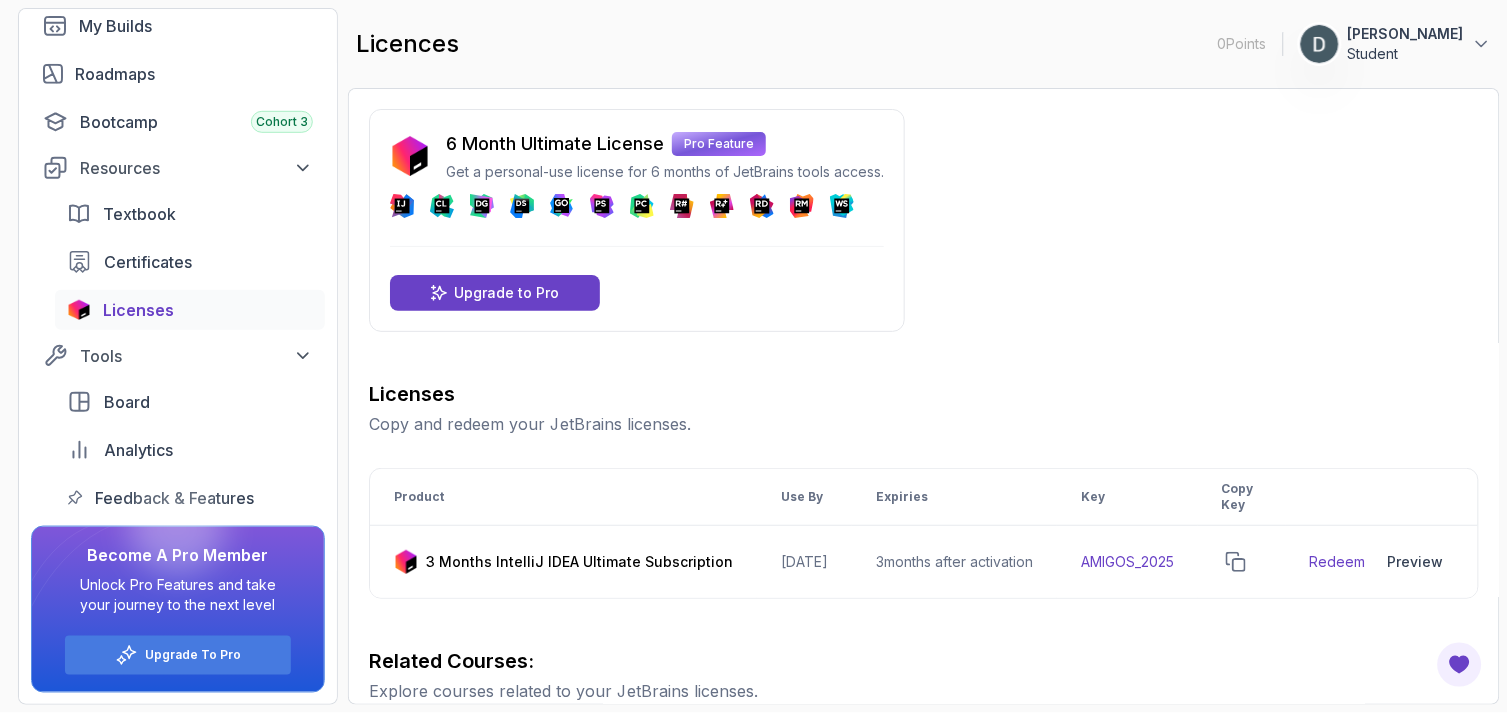 click on "6 Month Ultimate License Pro Feature Get a personal-use license for 6 months of JetBrains tools access. DataSpell Upgrade to Pro Licenses Copy and redeem your JetBrains licenses. Product Use By Expiries Key Copy Key 3 Months IntelliJ IDEA Ultimate Subscription 2026-06-12 3  months after activation AMIGOS_2025 Redeem Preview Download Related Courses: Explore courses related to your JetBrains licenses. CI/CD with GitHub Actions Pro Master CI/CD pipelines with GitHub Actions, automate deployments, and implement DevOps best practices Git for Professionals Pro Master advanced Git and GitHub techniques to optimize your development workflow and collaboration efficiency. Git & GitHub Fundamentals Learn the fundamentals of Git and GitHub. GitHub Toolkit Pro Master GitHub Toolkit to enhance your development workflow and collaboration efficiency. IntelliJ IDEA Developer Guide Pro Maximize IDE efficiency with IntelliJ IDEA and boost your productivity." at bounding box center [924, 703] 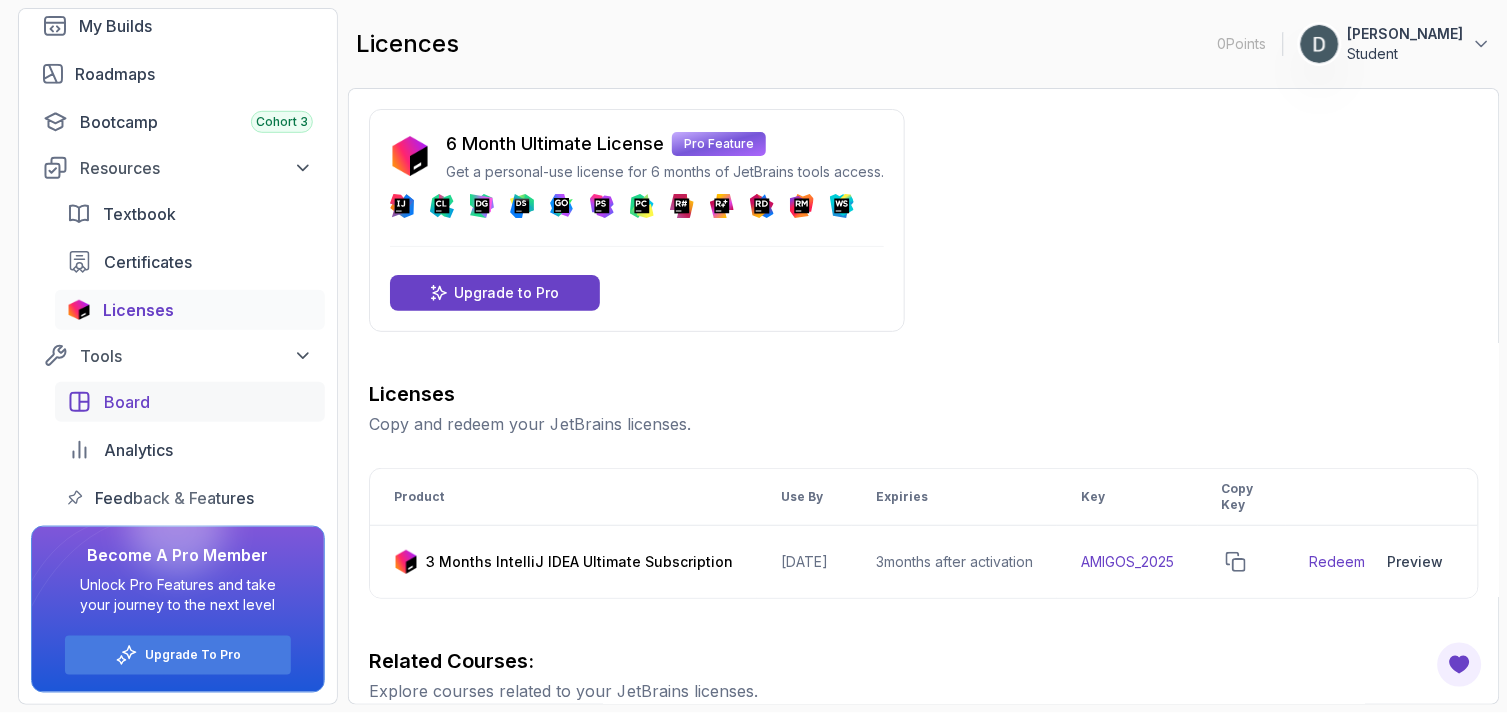 scroll, scrollTop: 0, scrollLeft: 0, axis: both 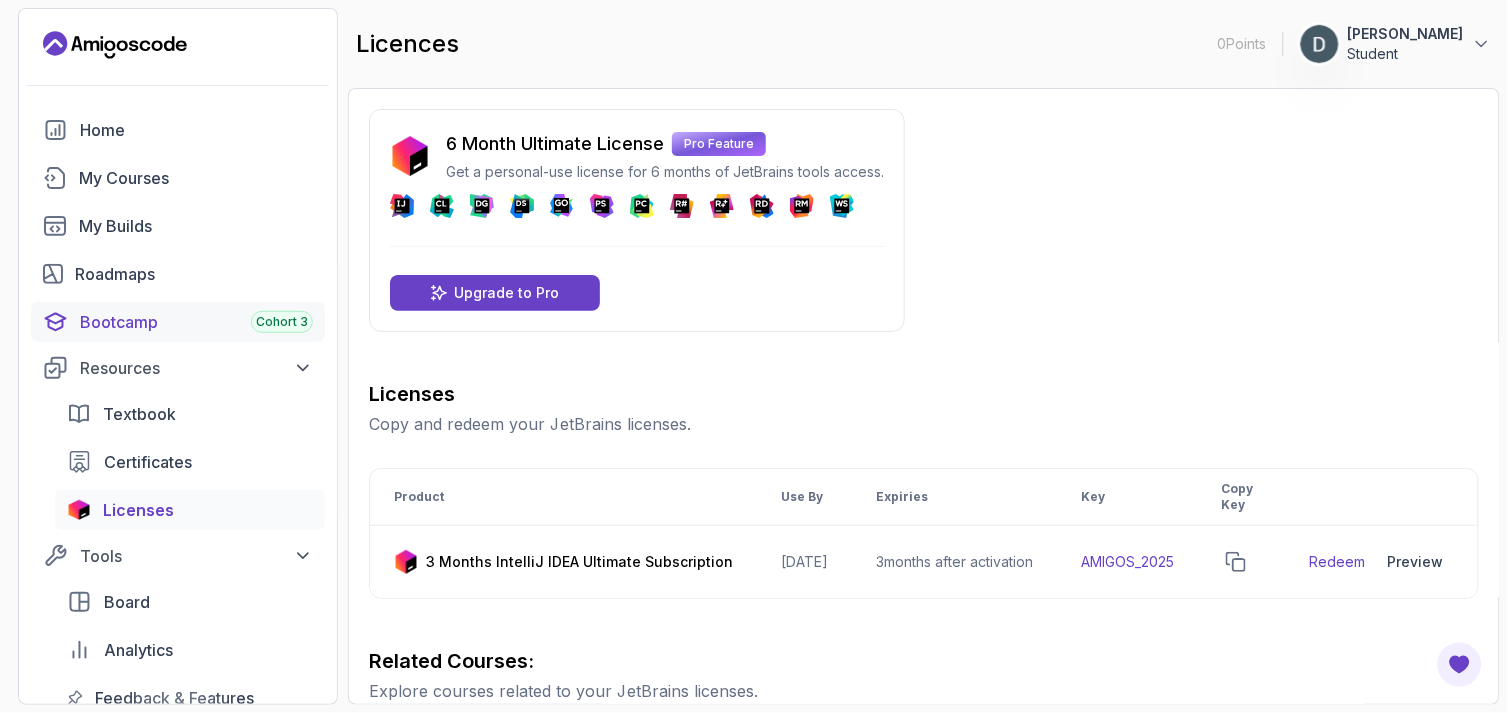 click on "Bootcamp Cohort 3" at bounding box center (196, 322) 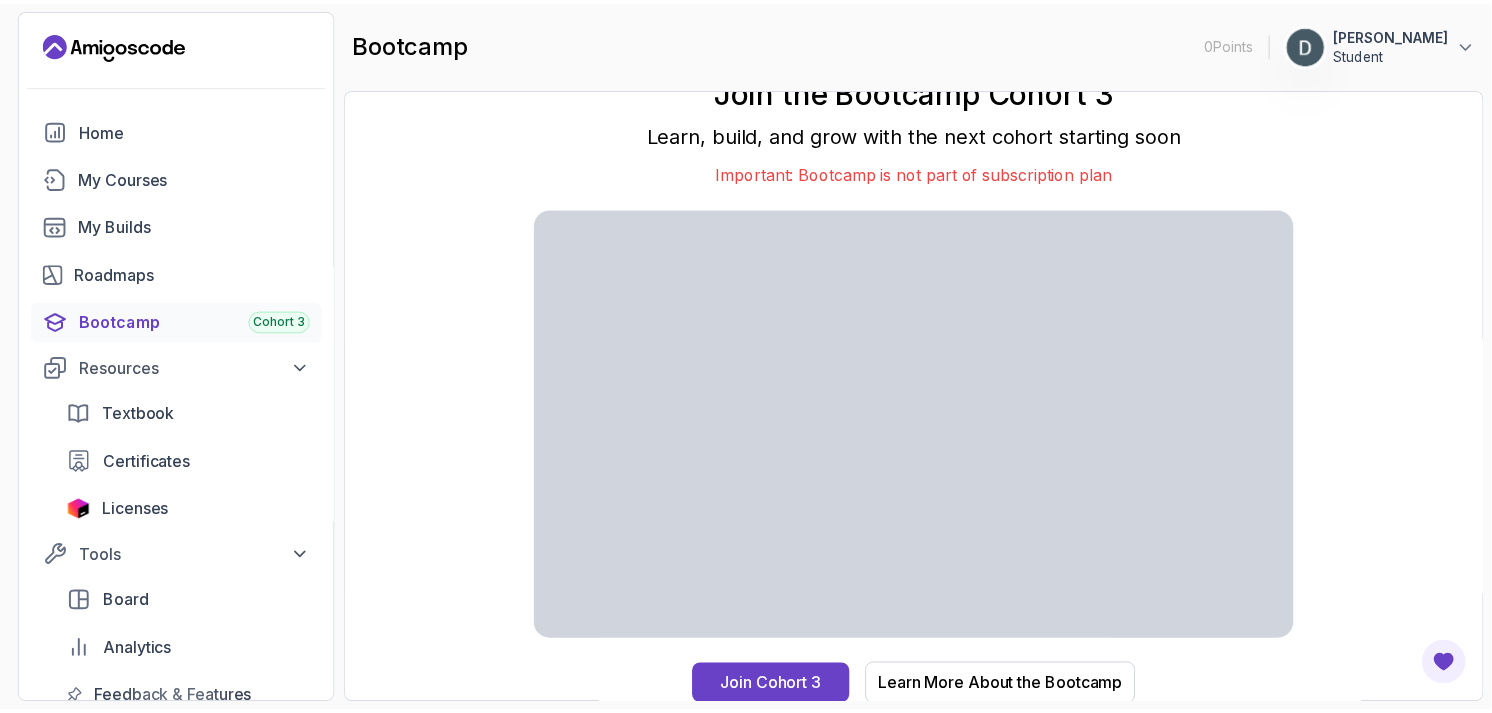scroll, scrollTop: 8, scrollLeft: 0, axis: vertical 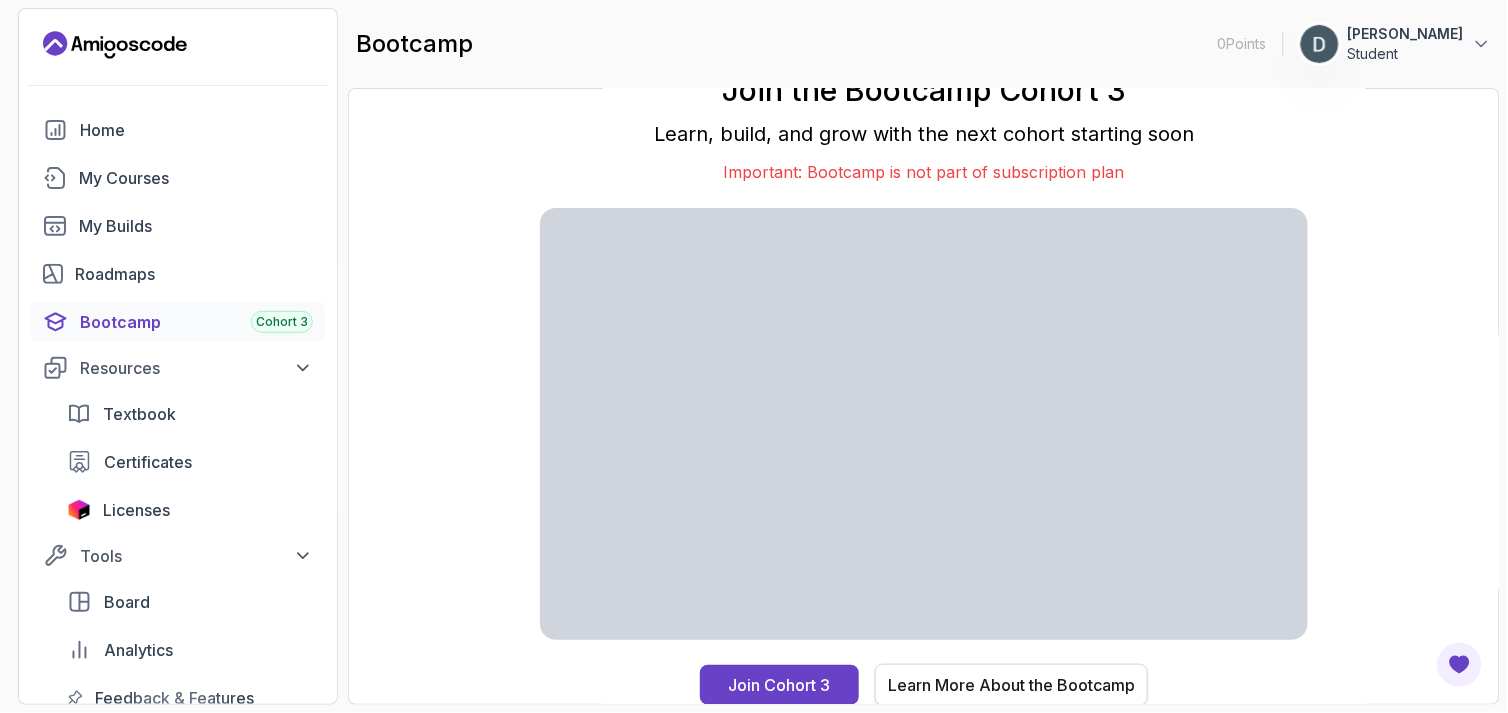 click on "Learn More About the Bootcamp" at bounding box center [1011, 685] 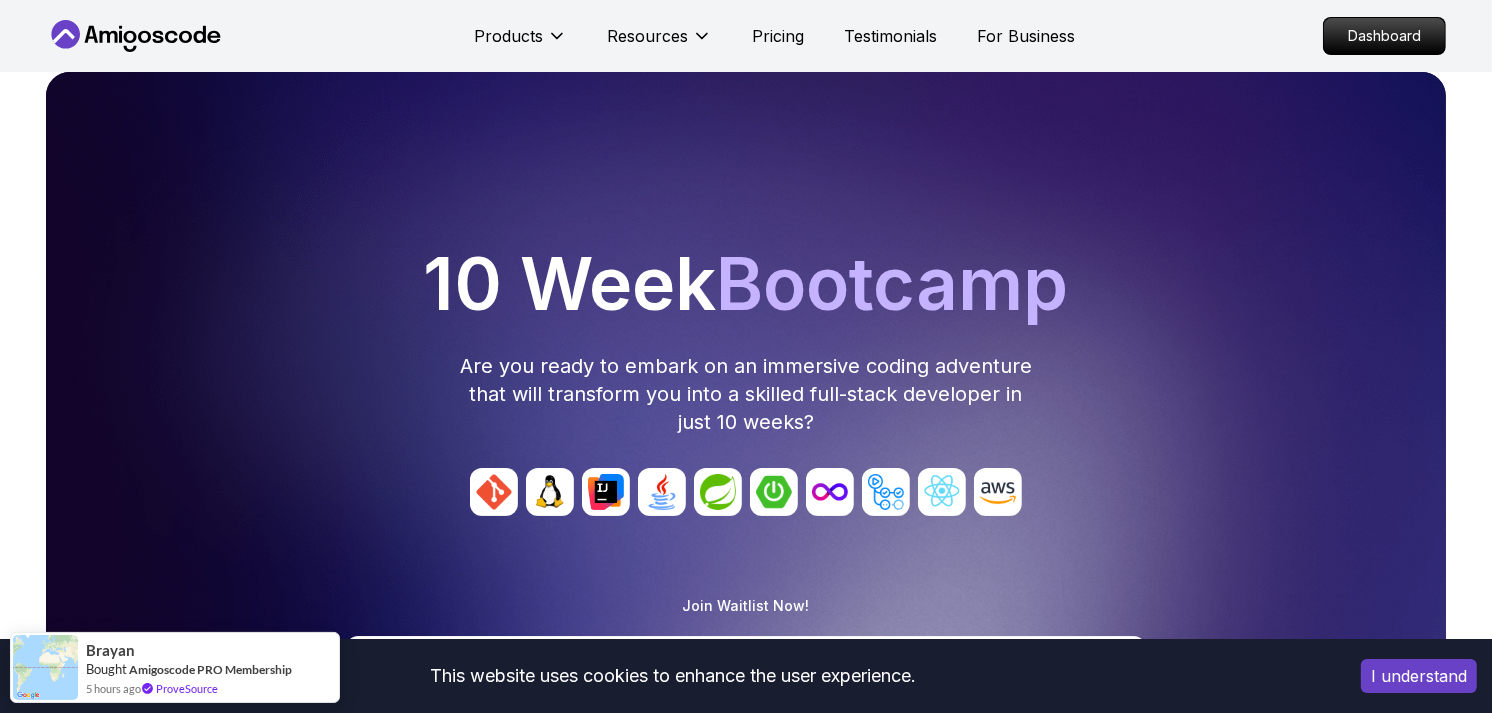scroll, scrollTop: 666, scrollLeft: 0, axis: vertical 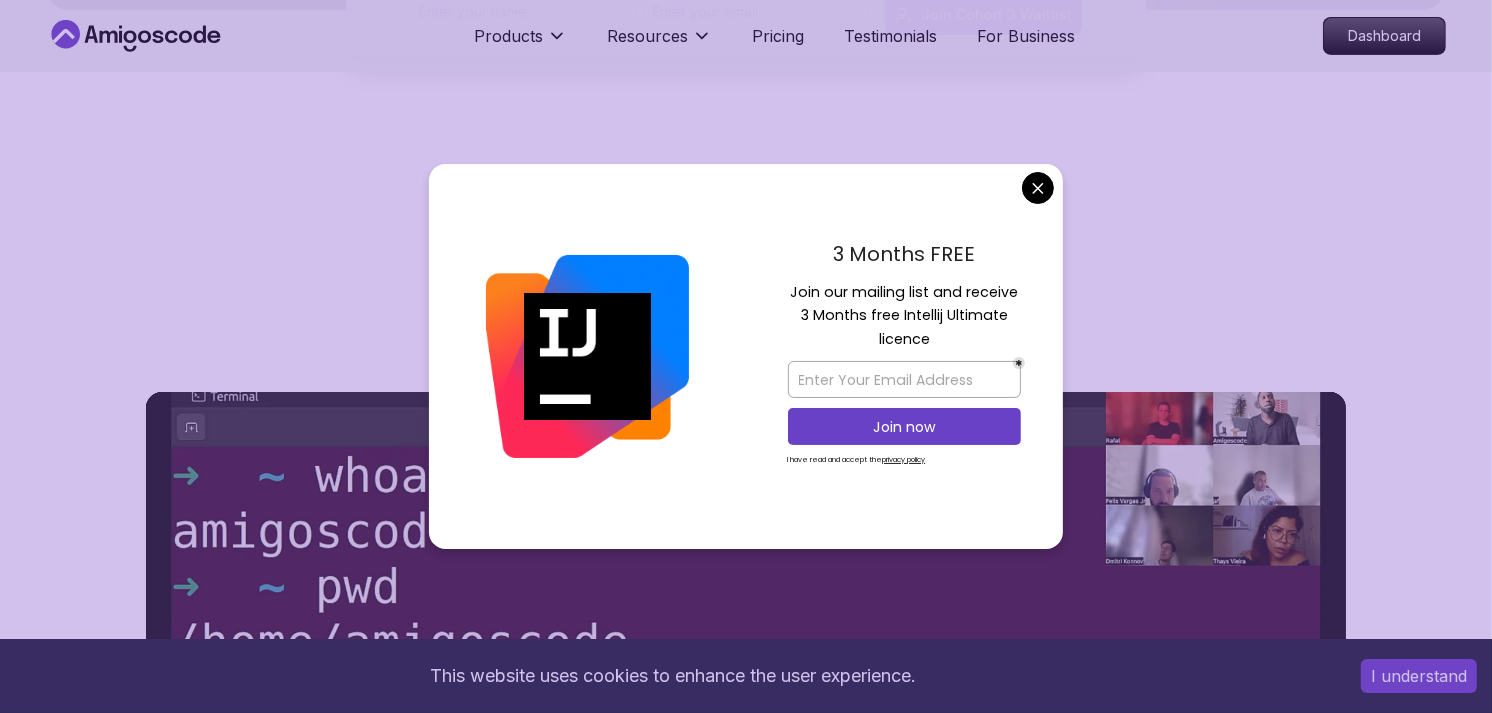 click on "This website uses cookies to enhance the user experience. I understand Products Resources Pricing Testimonials For Business Dashboard Products Resources Pricing Testimonials For Business Dashboard Join Cohort 3 Waitlist 10 Week  Bootcamp Are you ready to embark on an immersive coding adventure that will transform you into a skilled full-stack developer in just 10 weeks? Join Waitlist Now! Join Cohort 3 Waitlist Join Cohort 3 Waitlist What's inside? Amigoscode 10 Weeks Bootcamp   Discover more details about the bootcamp 10 Weeks Curriculum   Discover a detailed curriculum that guides you through key concepts and practical tasks. 01 Brainstorming Ideas / Understanding the Agile Process / Product Requirement Document Welcome Team Formation Projects Brainstorming Session Agile & Product Requirement Document (PRD) Live Session Open Office Information 01 02 System Design Database Design Entity Relationship Diagram (ERD) Live Session Database Design Implementation API Design Implementation 02 3-6 BackEnd Develoment" at bounding box center [746, 3674] 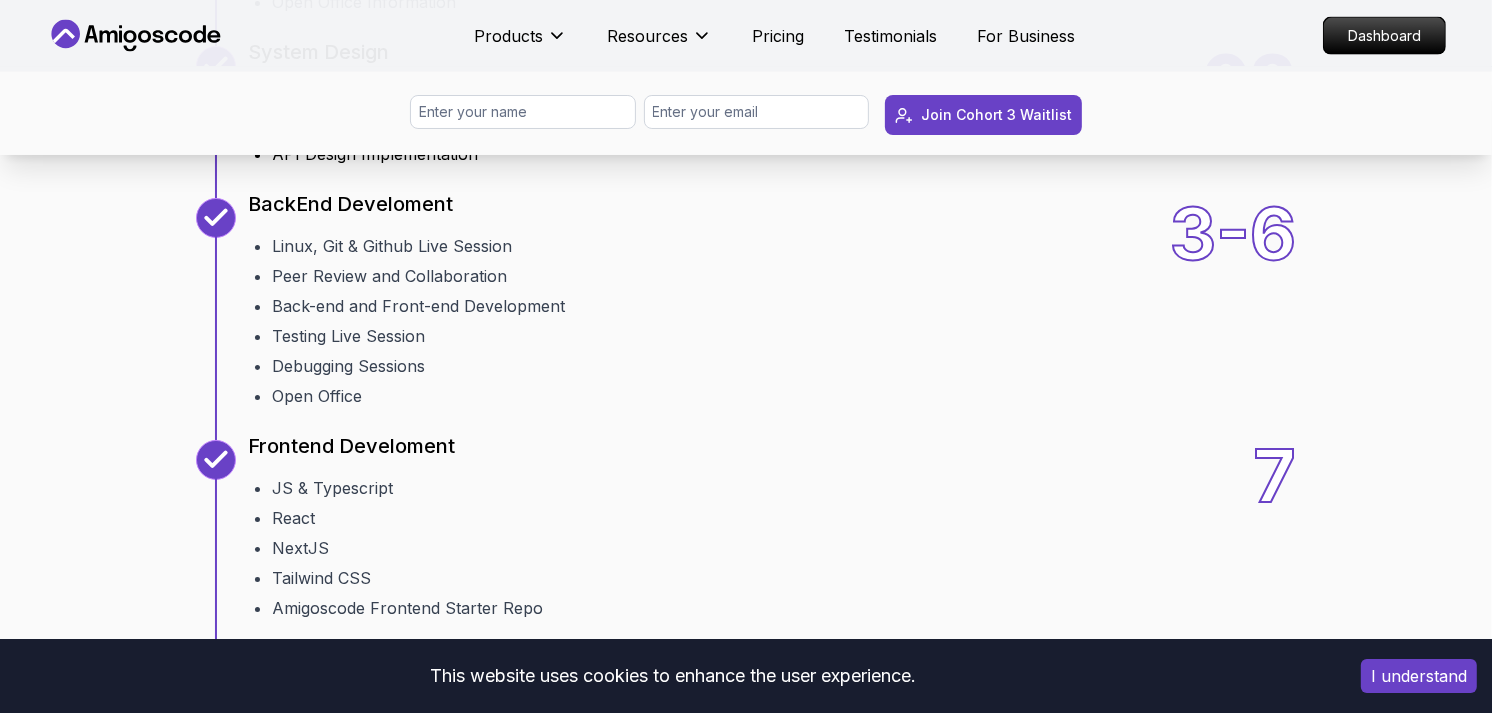 scroll, scrollTop: 2666, scrollLeft: 0, axis: vertical 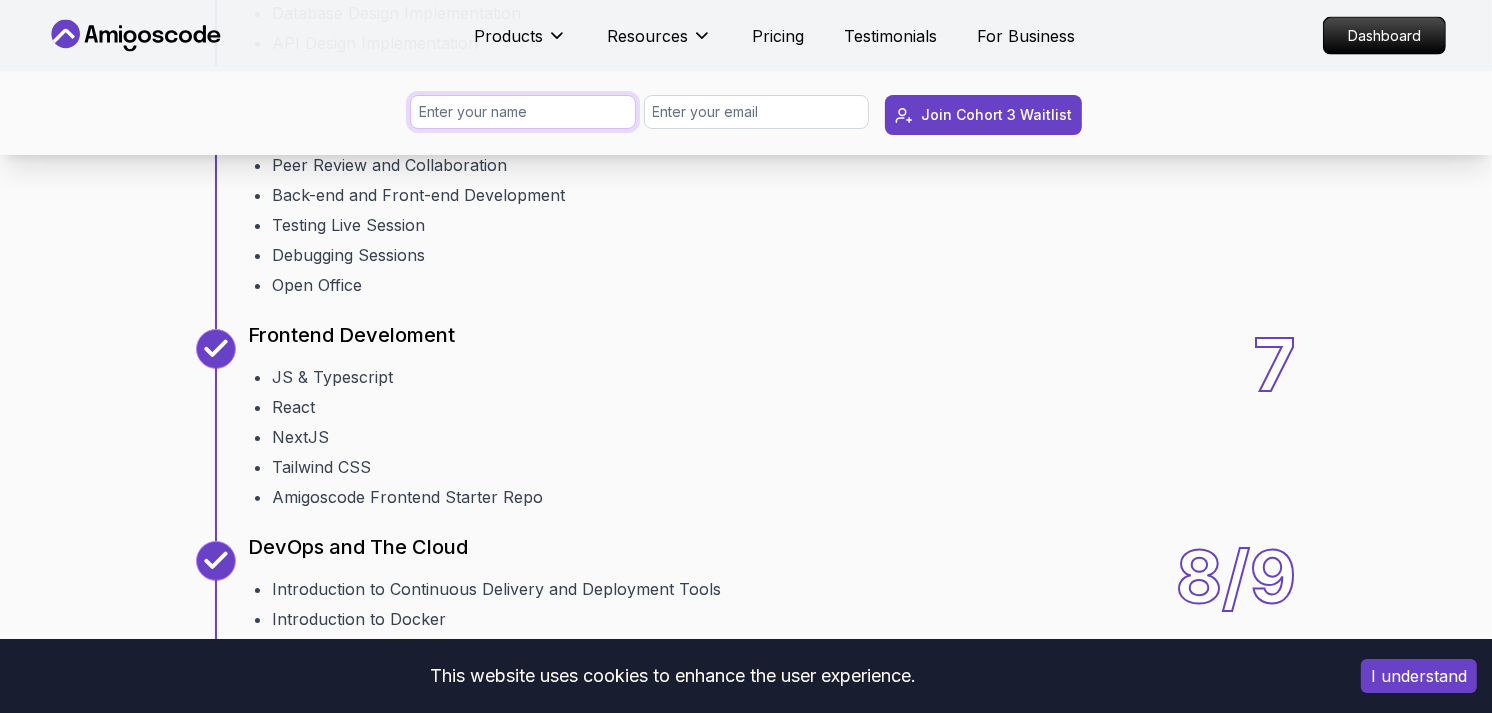 click at bounding box center [523, 112] 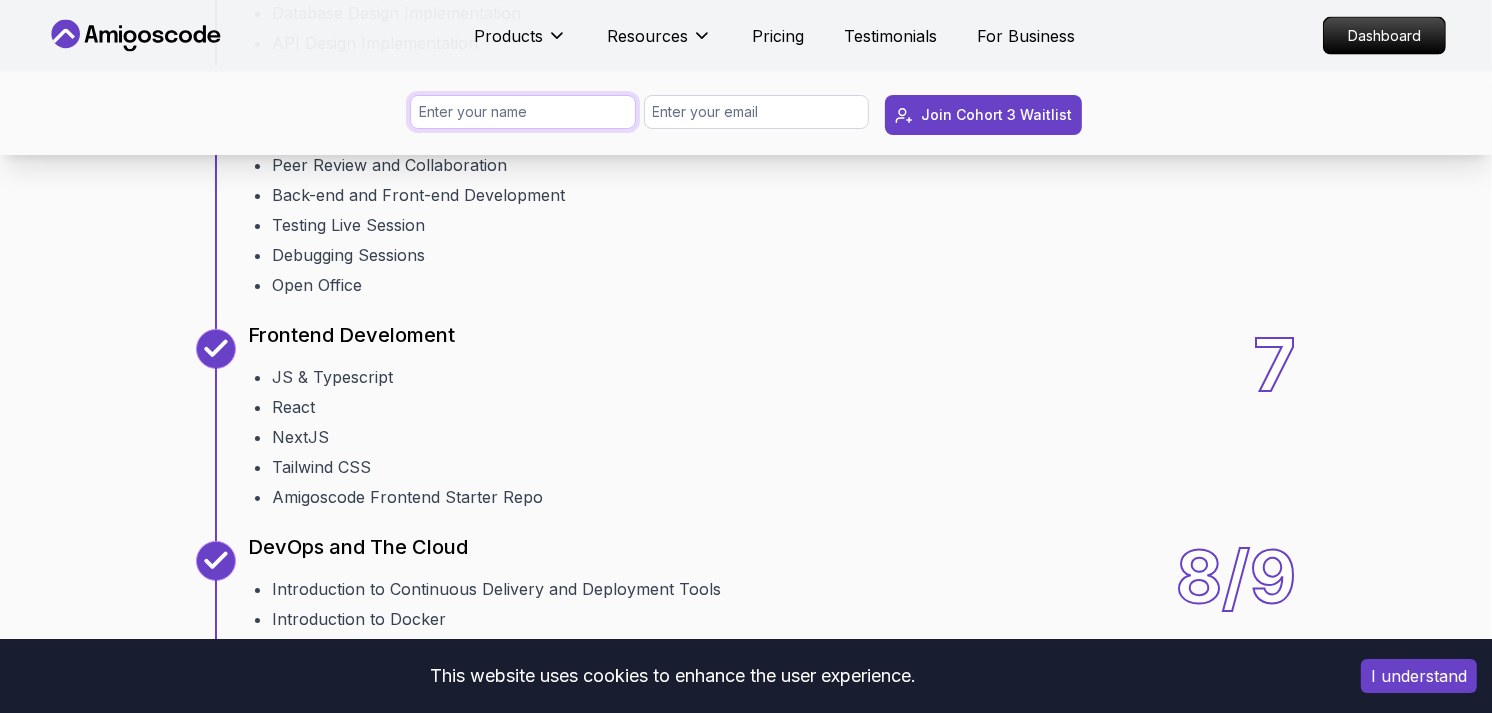 type on "d" 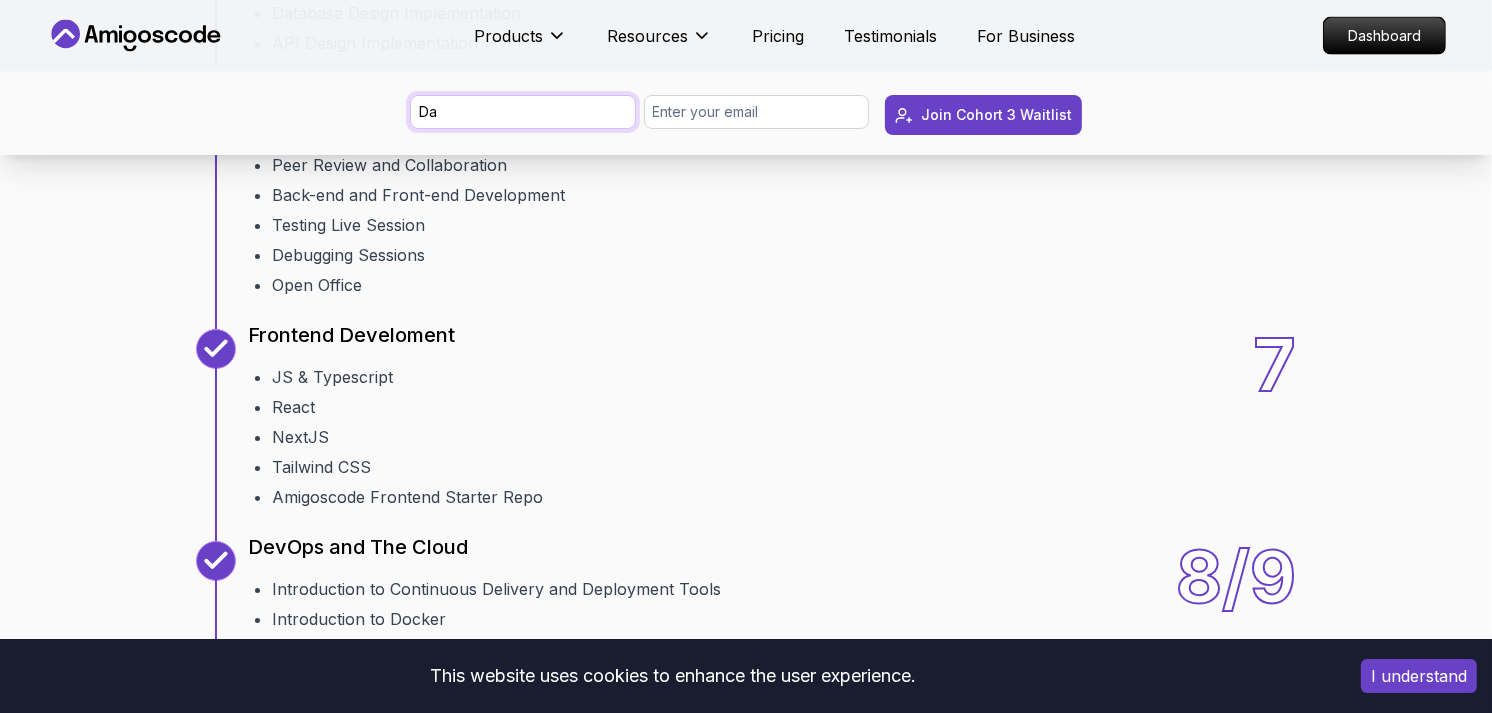 type on "[PERSON_NAME]" 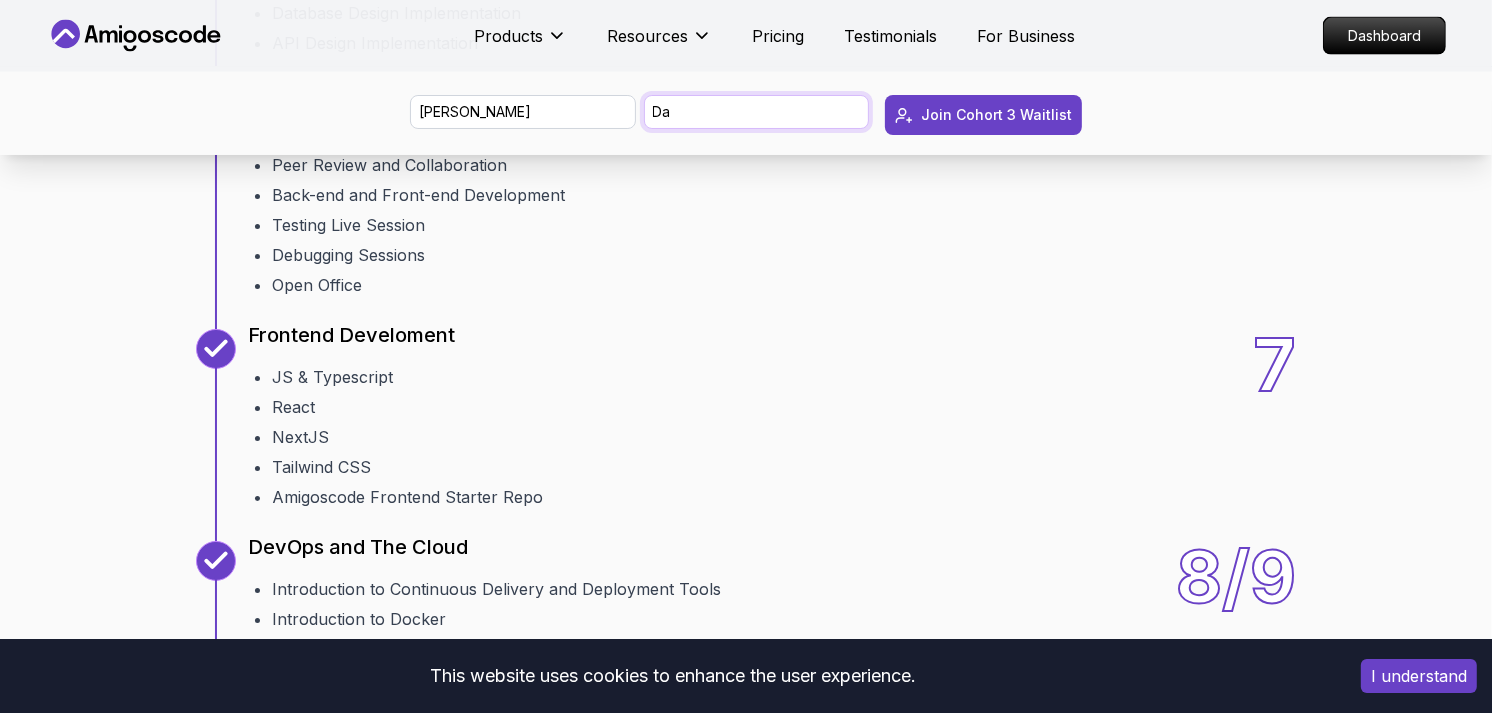 type on "D" 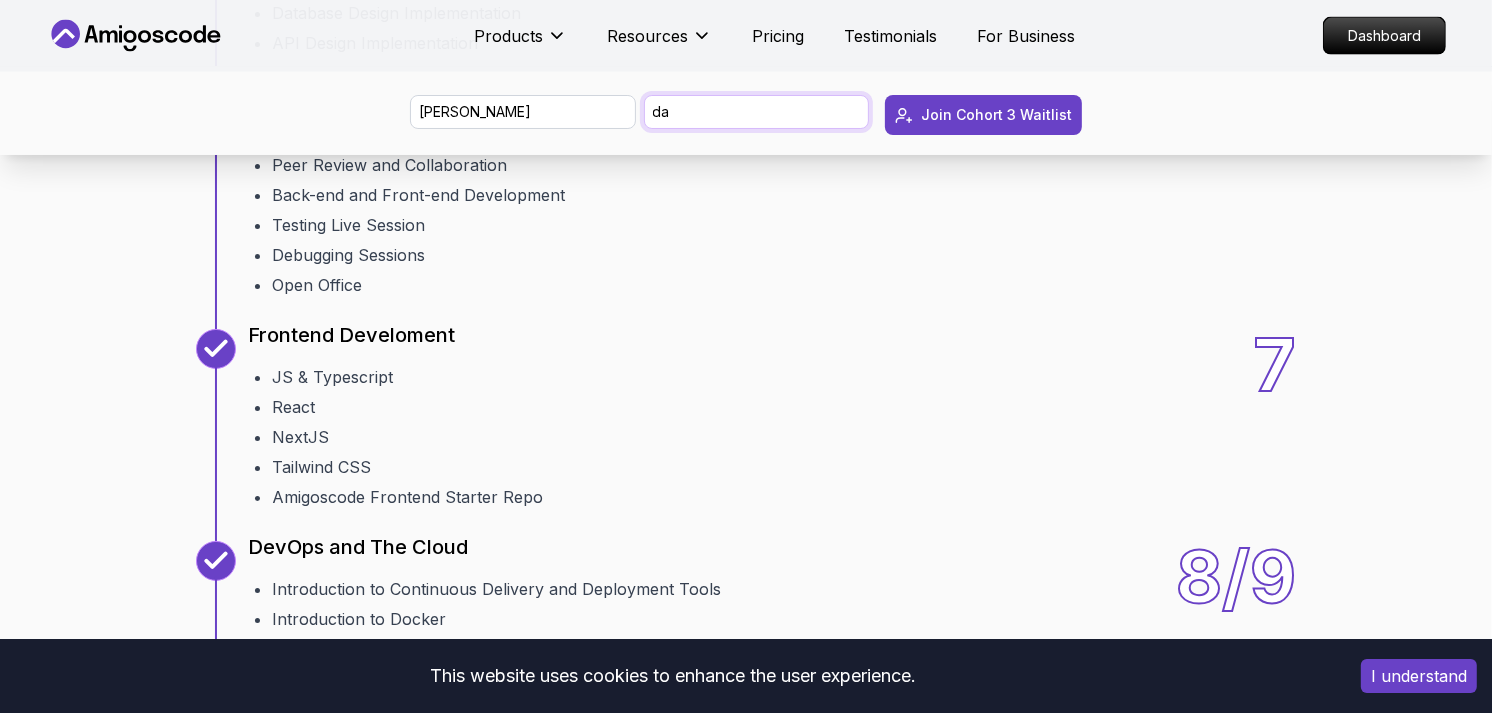 type on "danielvictorioso.acd@gmail.com" 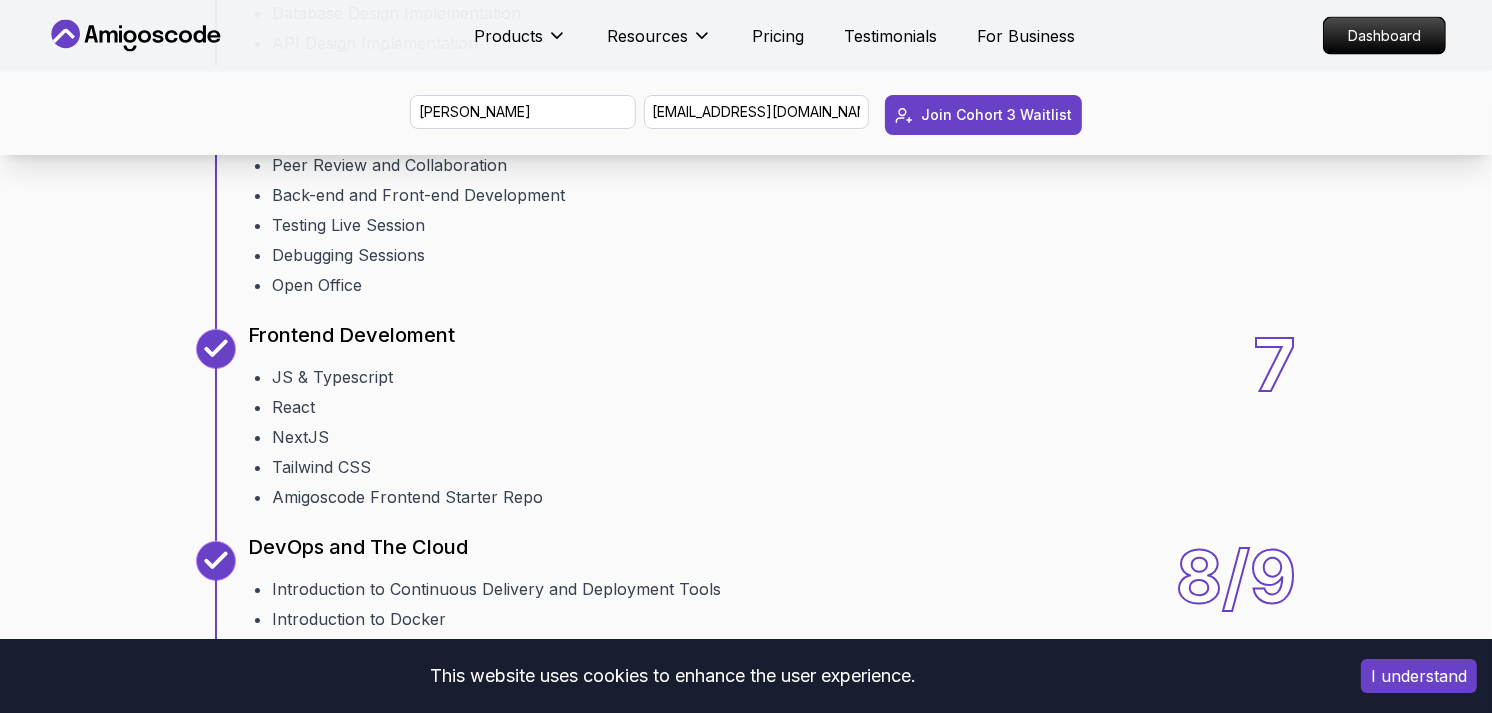 drag, startPoint x: 956, startPoint y: 114, endPoint x: 988, endPoint y: 156, distance: 52.801514 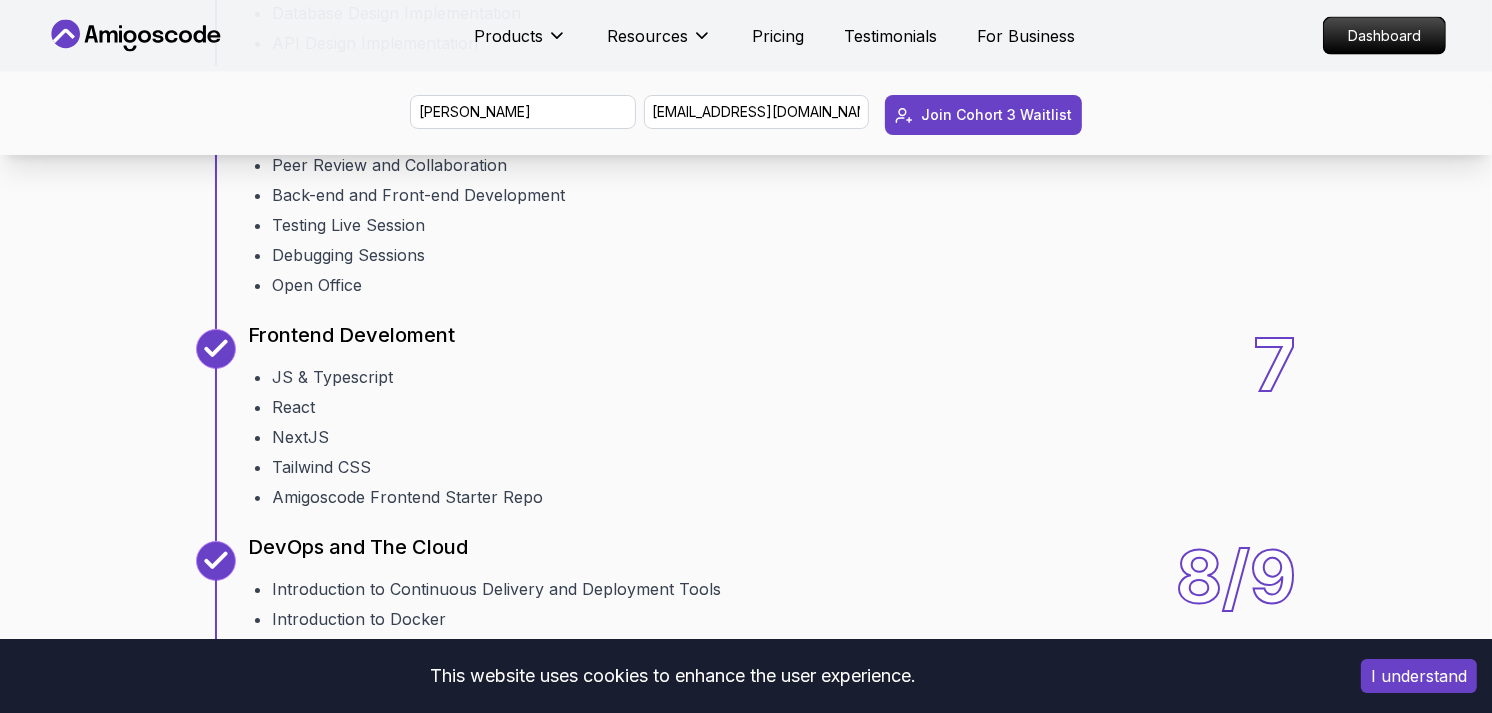 click on "Join Cohort 3 Waitlist" at bounding box center [996, 115] 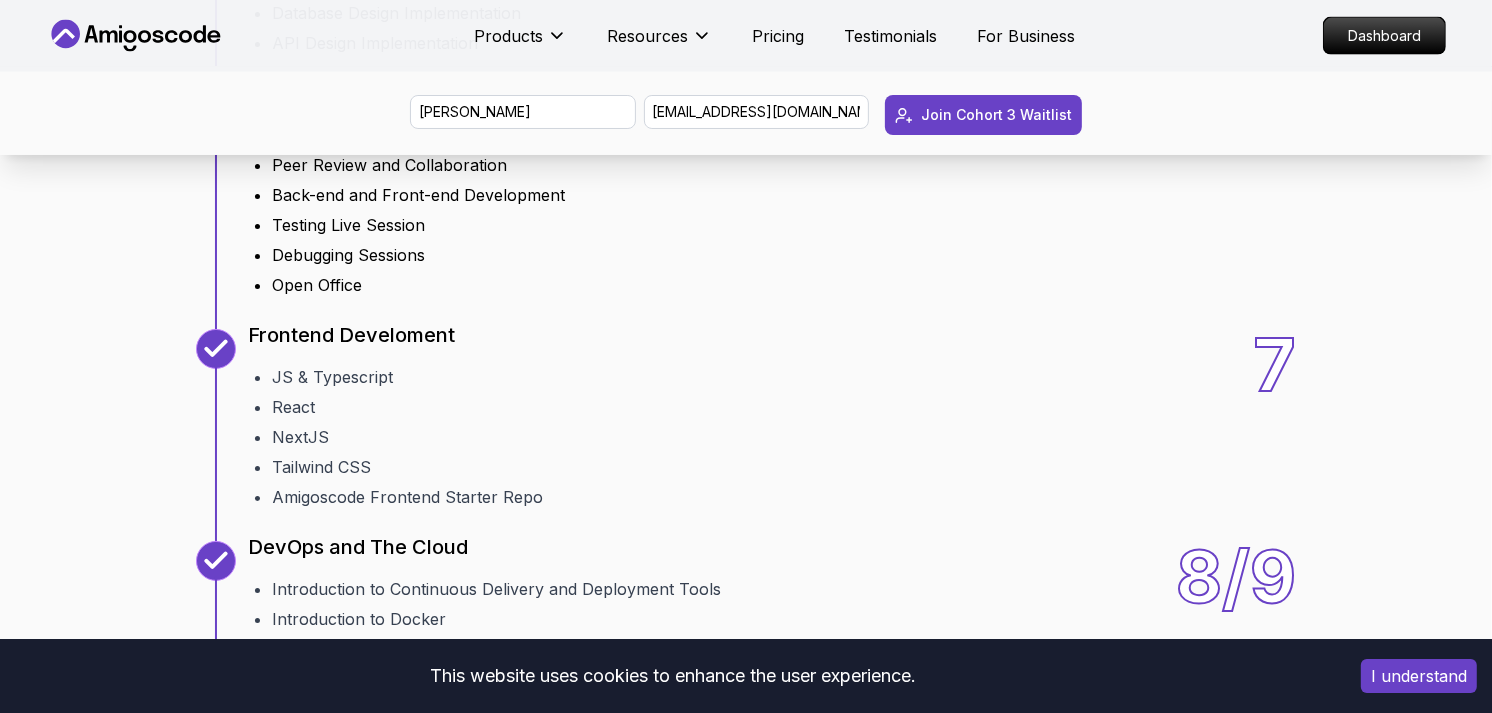 type 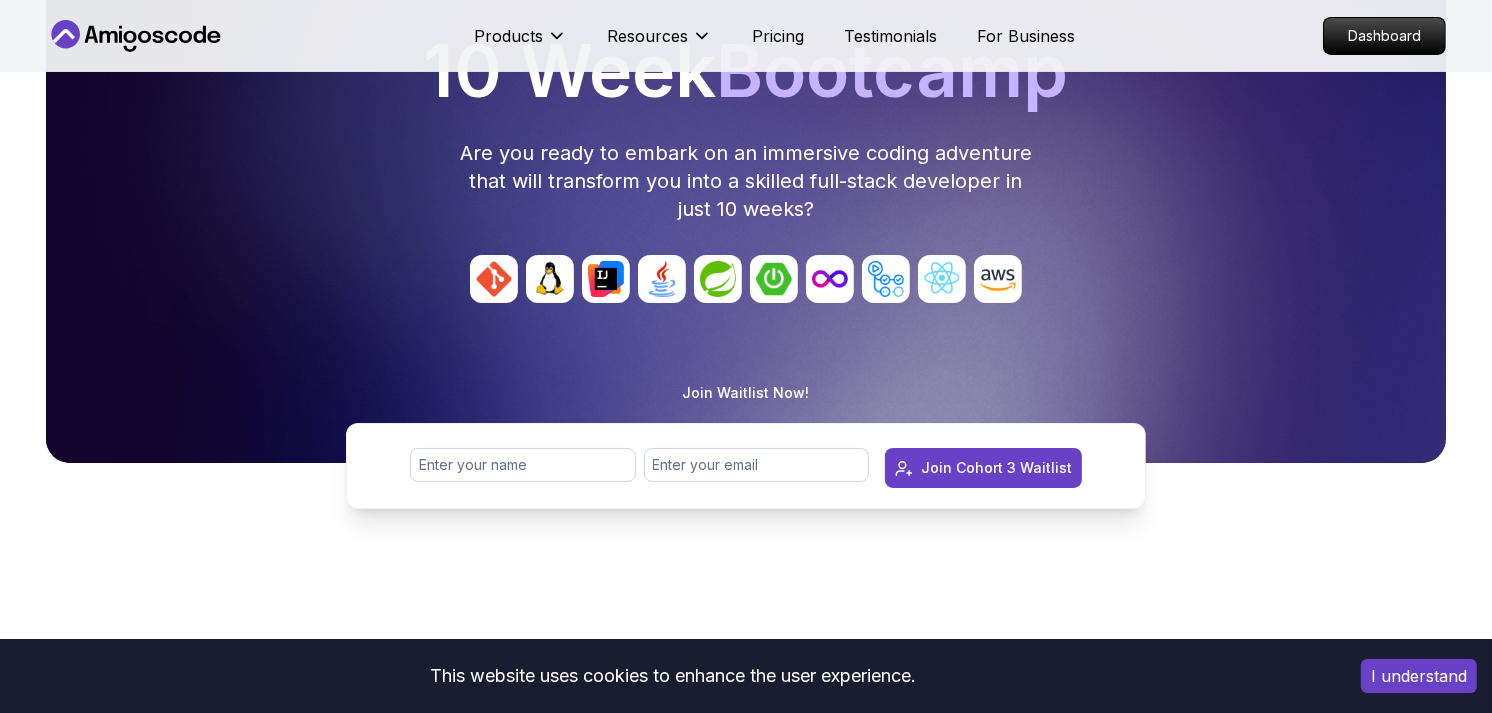 scroll, scrollTop: 222, scrollLeft: 0, axis: vertical 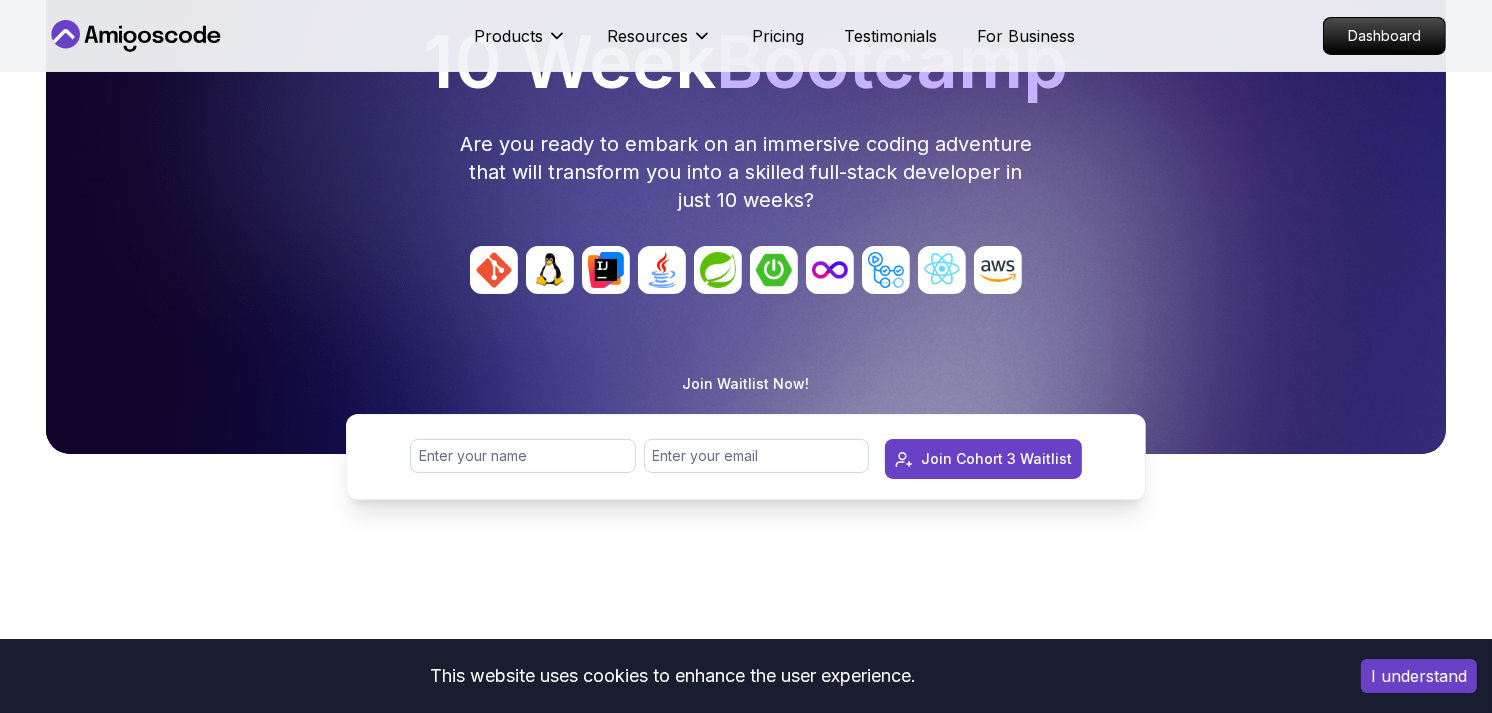 click at bounding box center (523, 467) 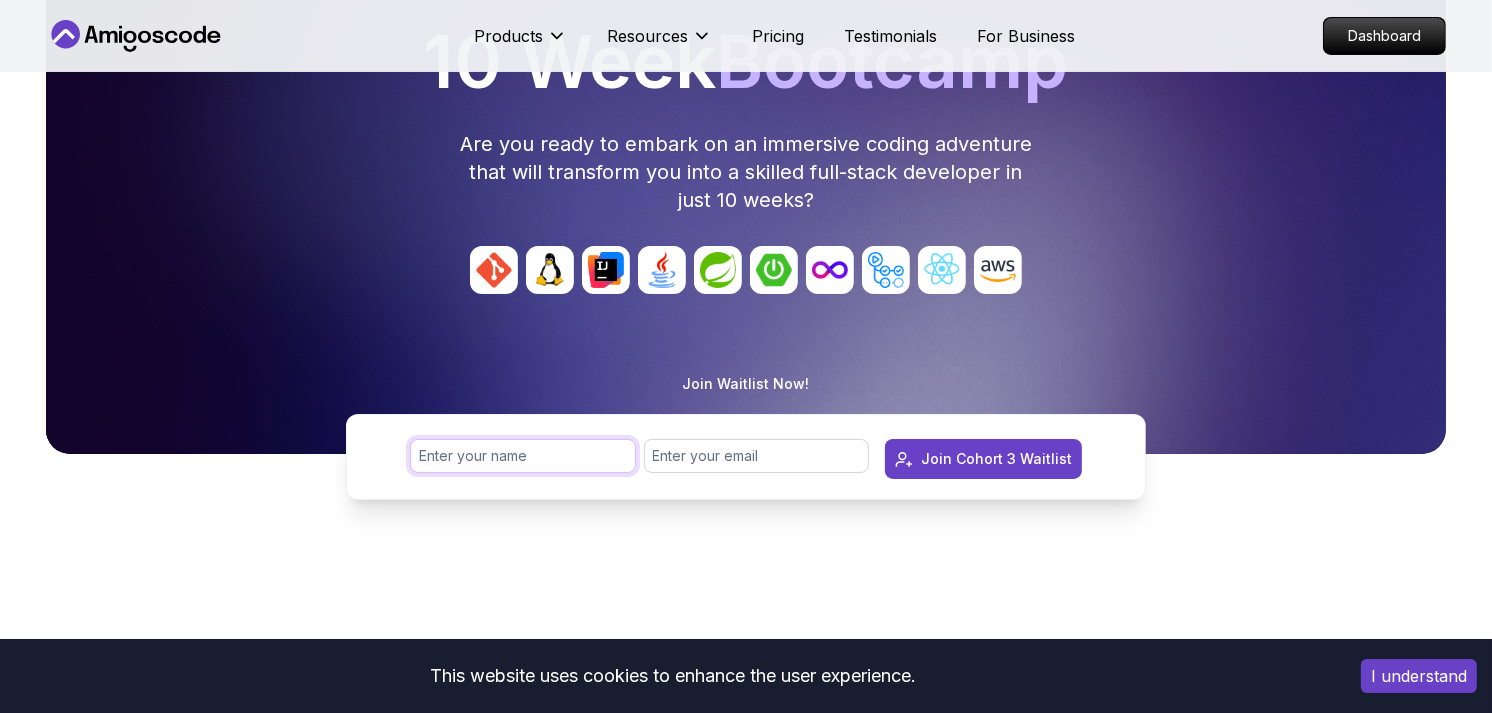 click at bounding box center (523, 456) 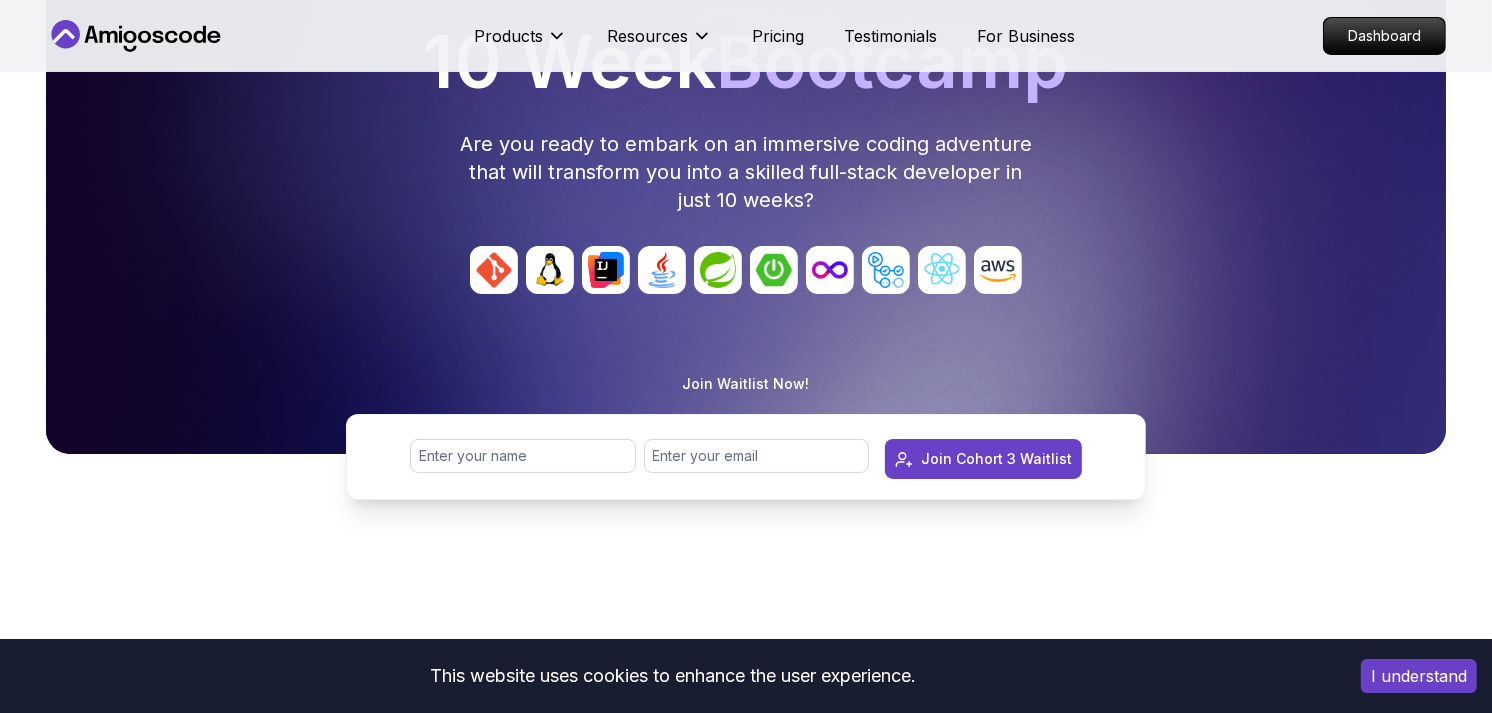 click on "10 Week  Bootcamp Are you ready to embark on an immersive coding adventure that will transform you into a skilled full-stack developer in just 10 weeks? Join Waitlist Now! Join Cohort 3 Waitlist" at bounding box center (746, 215) 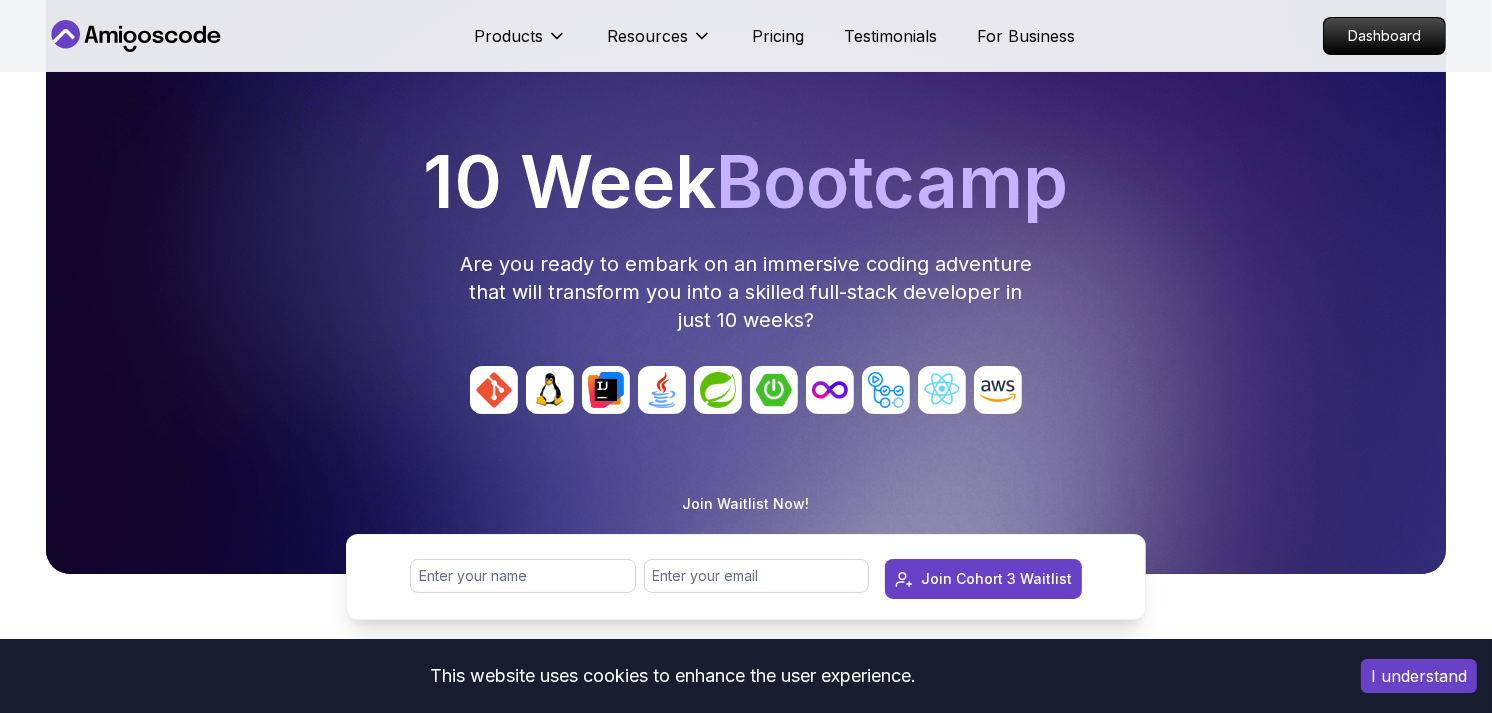 scroll, scrollTop: 0, scrollLeft: 0, axis: both 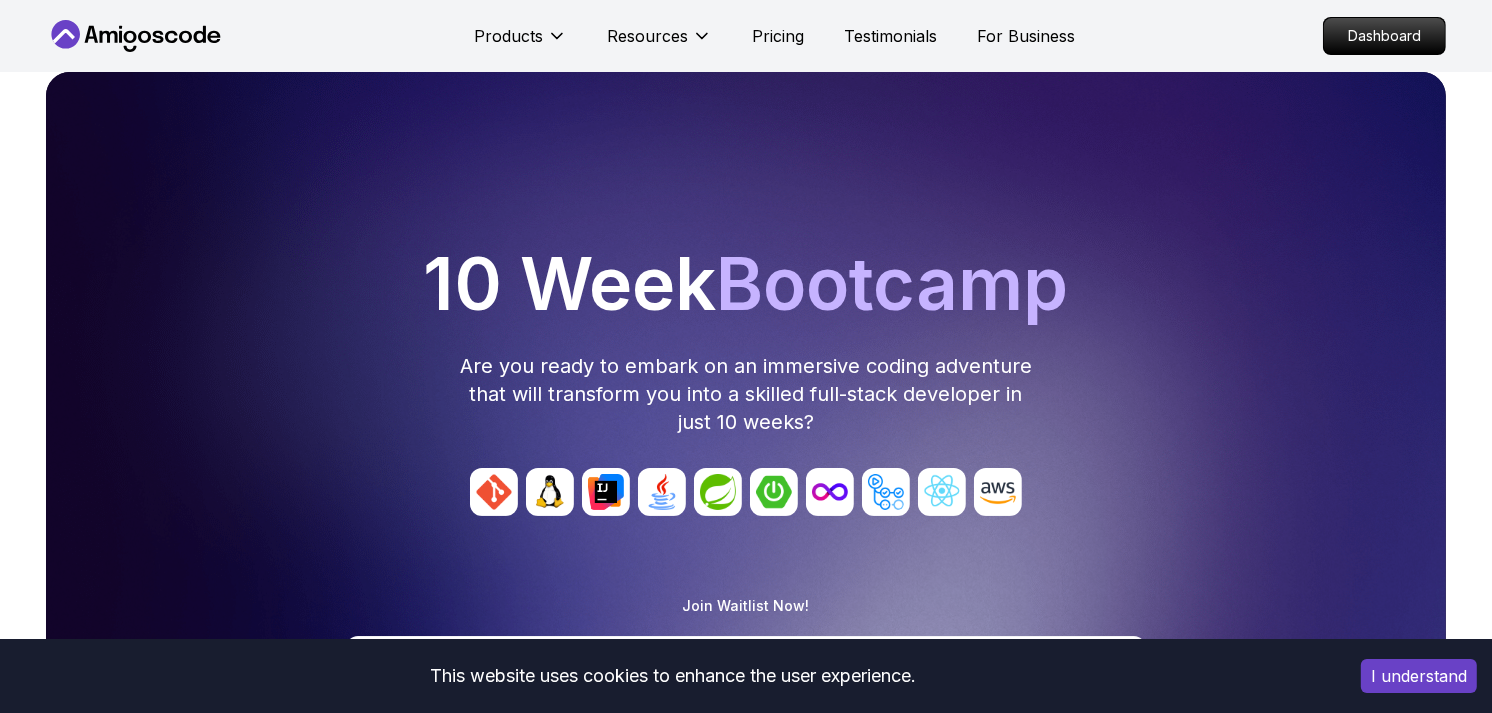 drag, startPoint x: 792, startPoint y: 34, endPoint x: 794, endPoint y: 80, distance: 46.043457 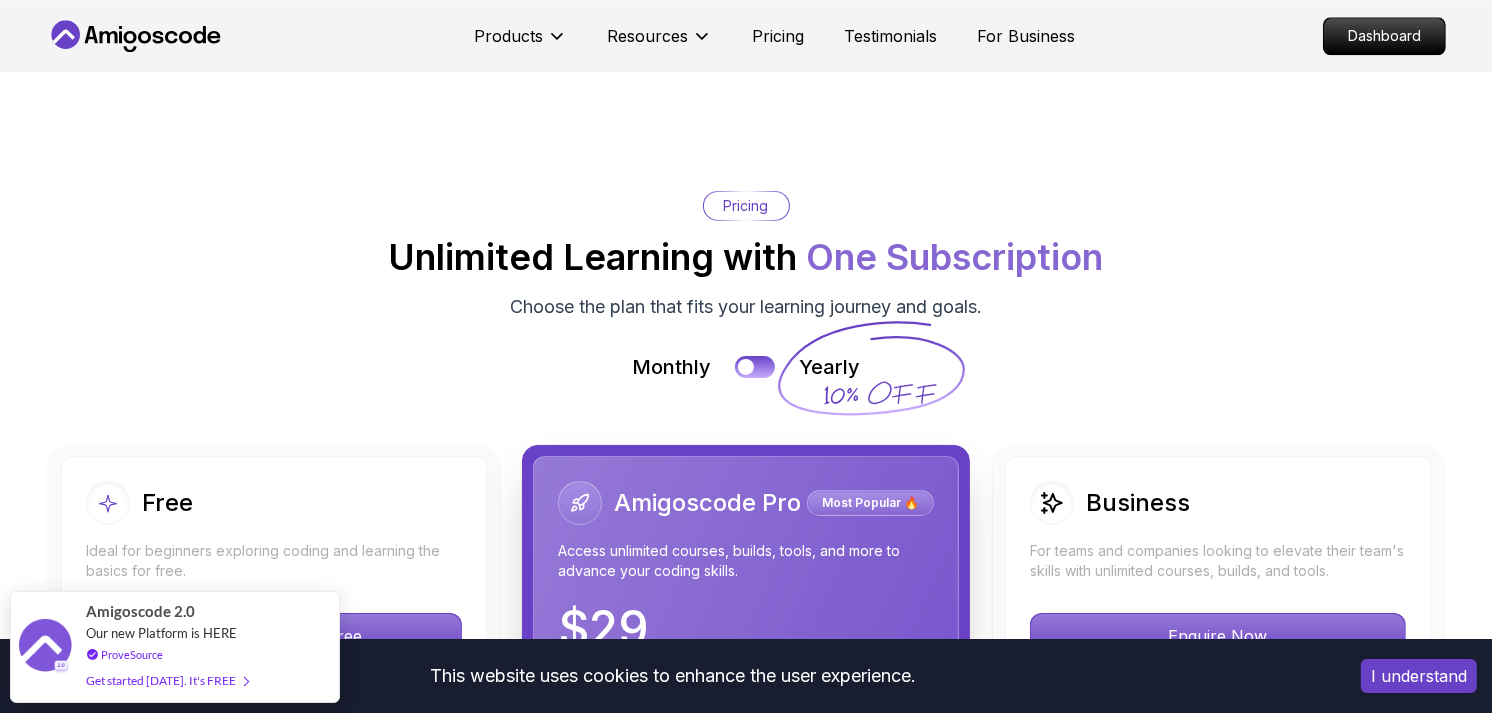 scroll, scrollTop: 4095, scrollLeft: 0, axis: vertical 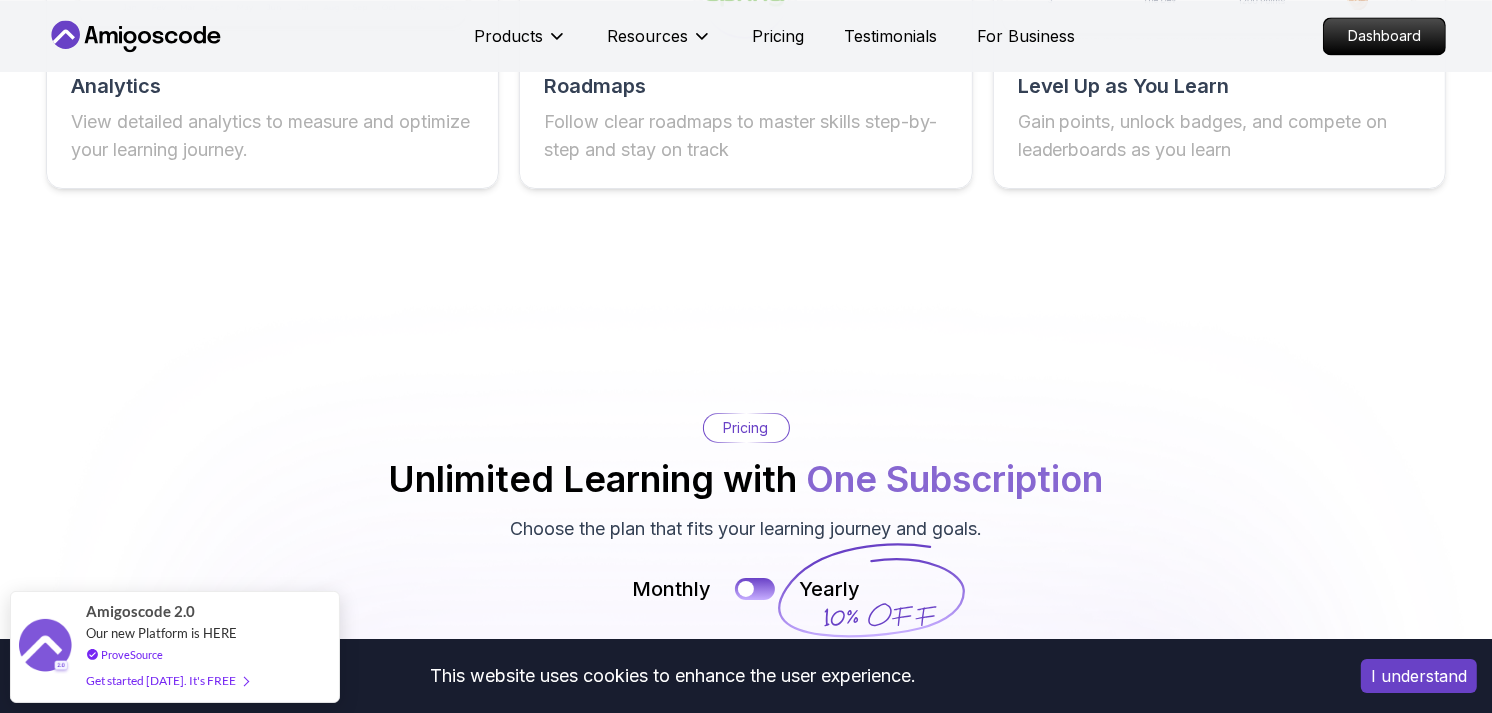 click on "Products Resources Pricing Testimonials For Business Dashboard" at bounding box center [746, 36] 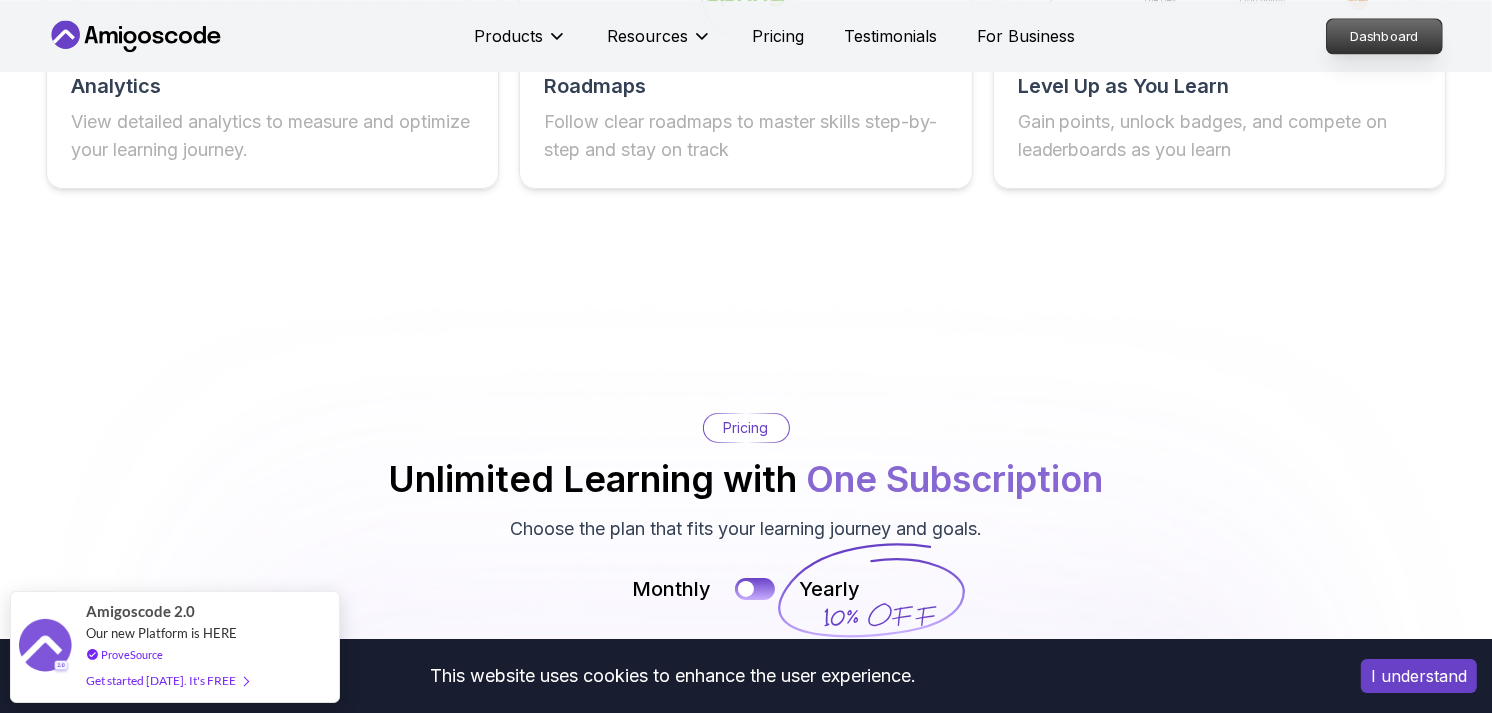 click on "Dashboard" at bounding box center [1384, 36] 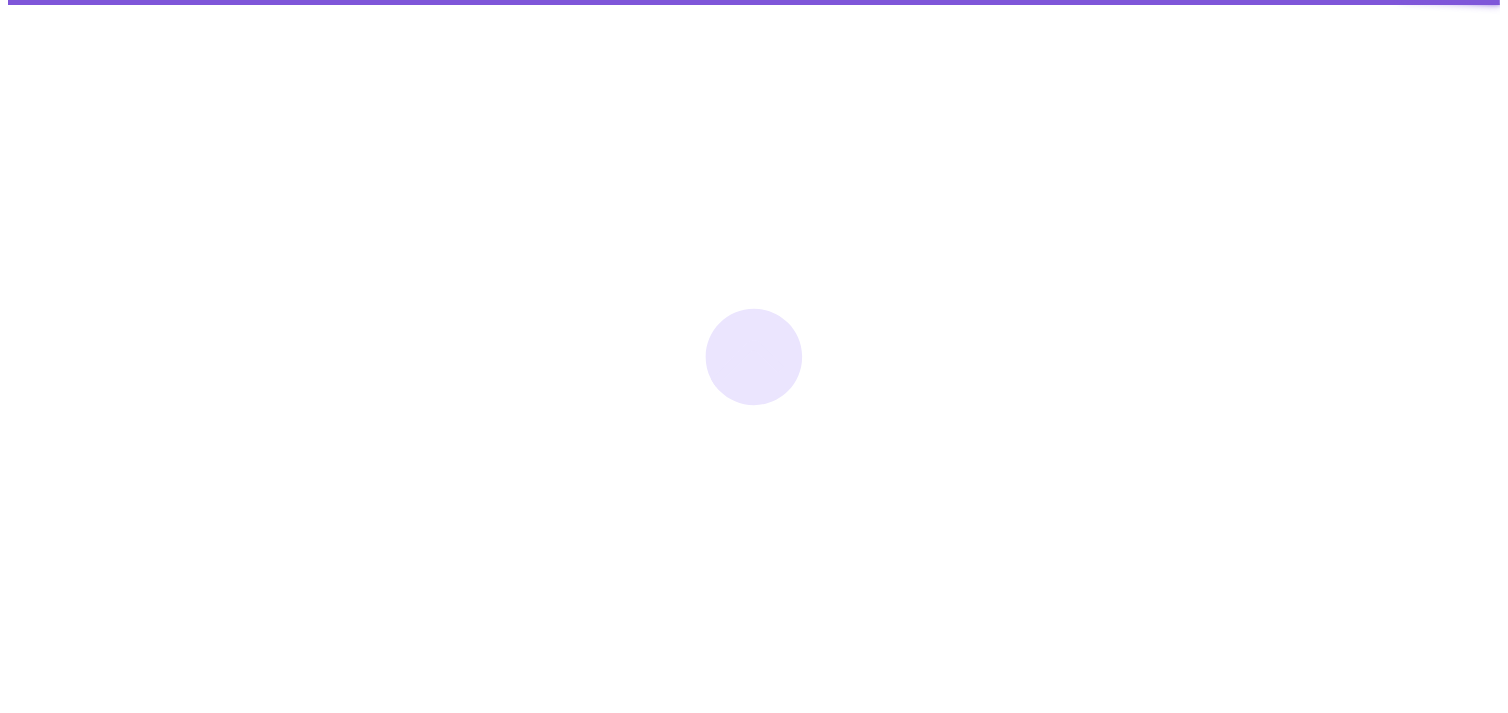 scroll, scrollTop: 0, scrollLeft: 0, axis: both 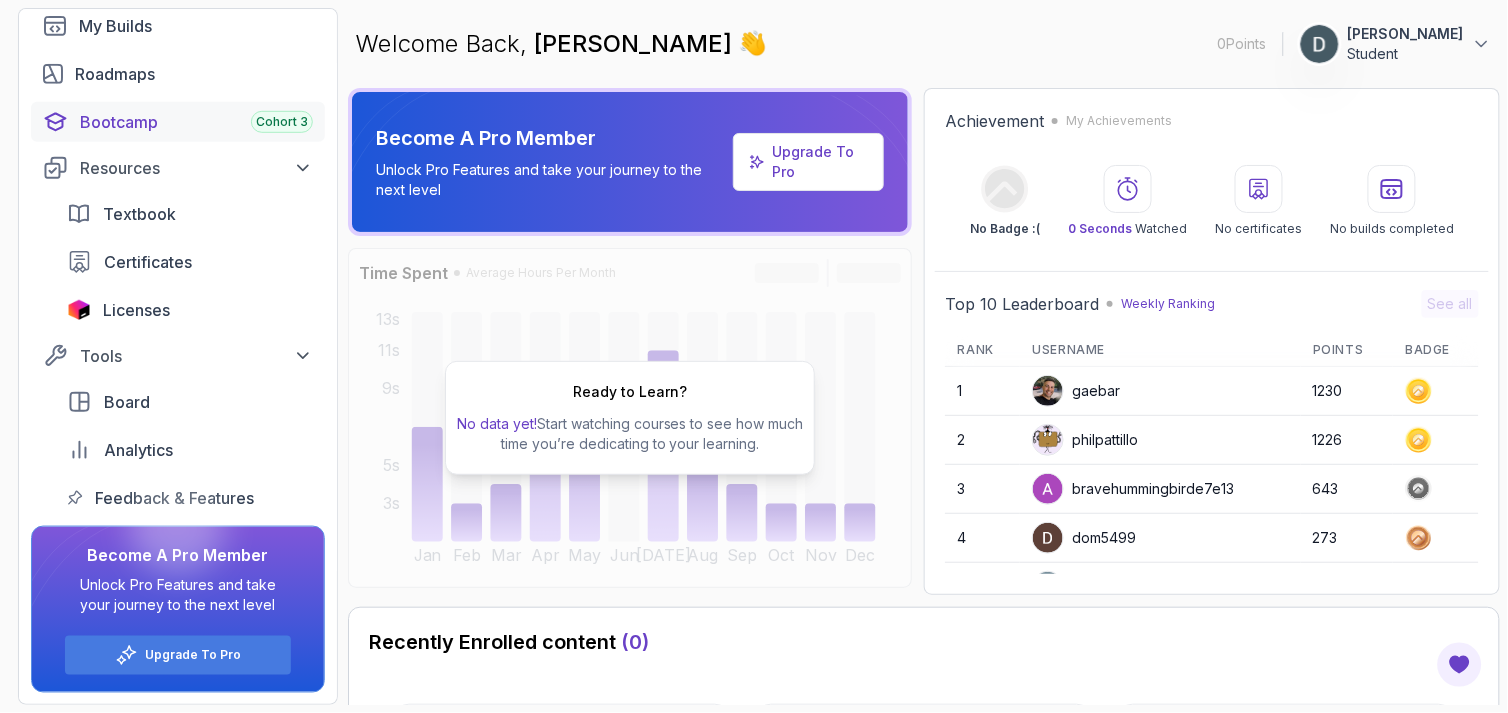 click on "Bootcamp Cohort 3" at bounding box center [196, 122] 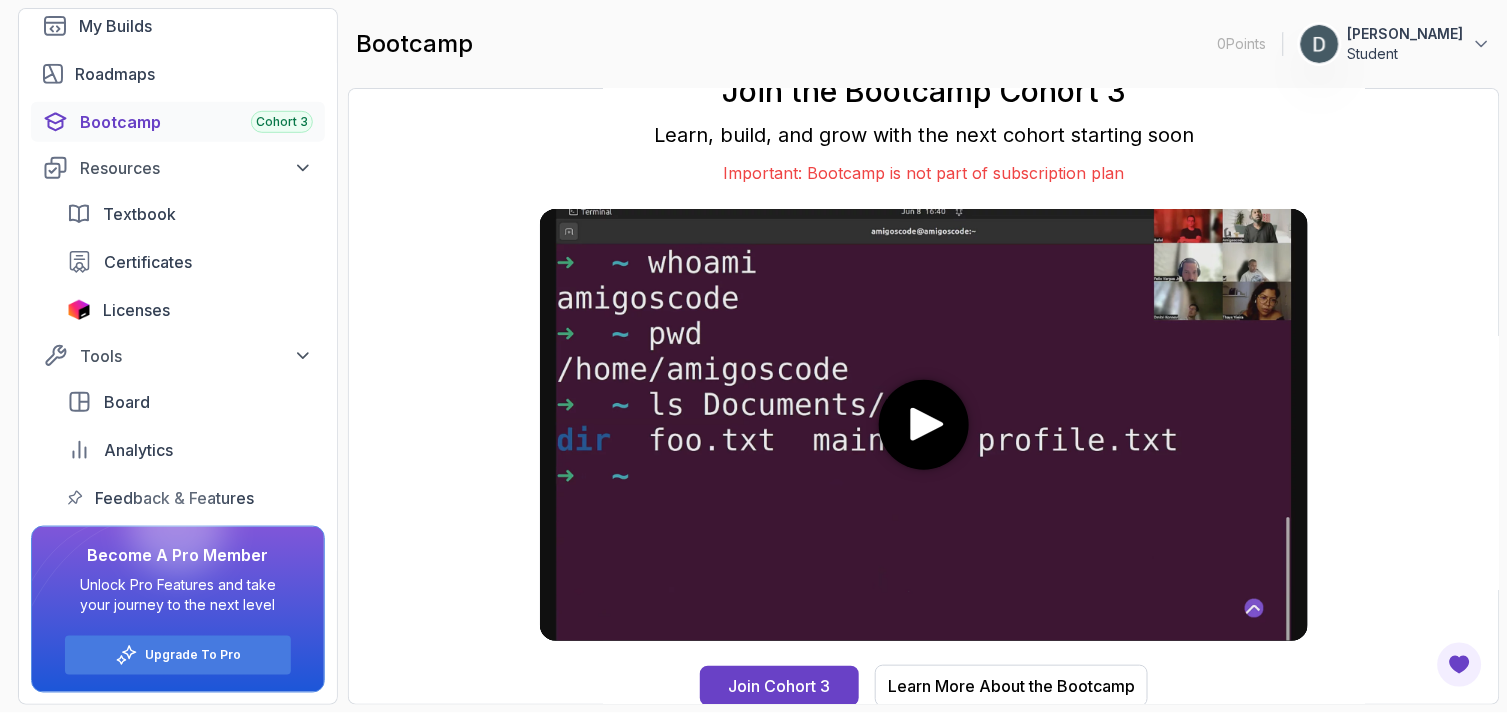 scroll, scrollTop: 8, scrollLeft: 0, axis: vertical 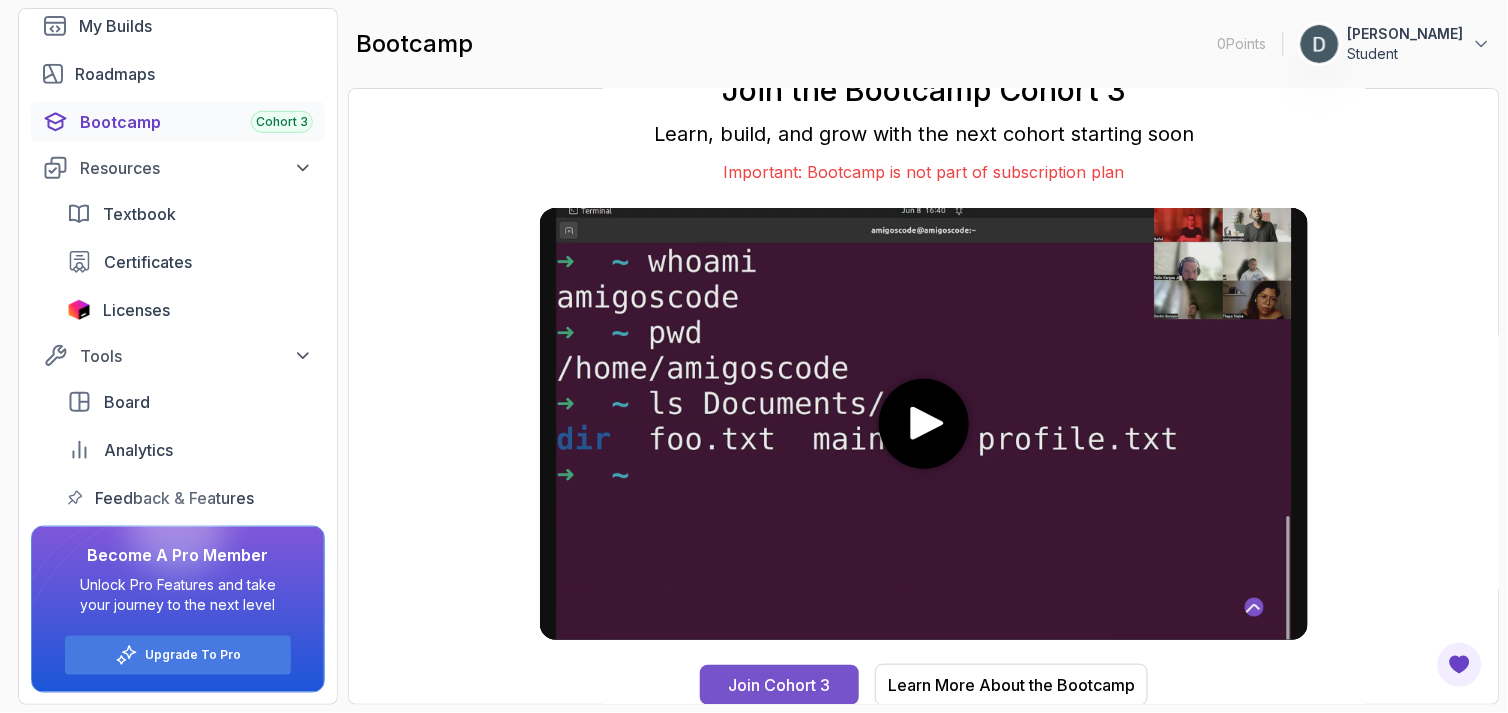 click on "Join Cohort 3" at bounding box center [780, 685] 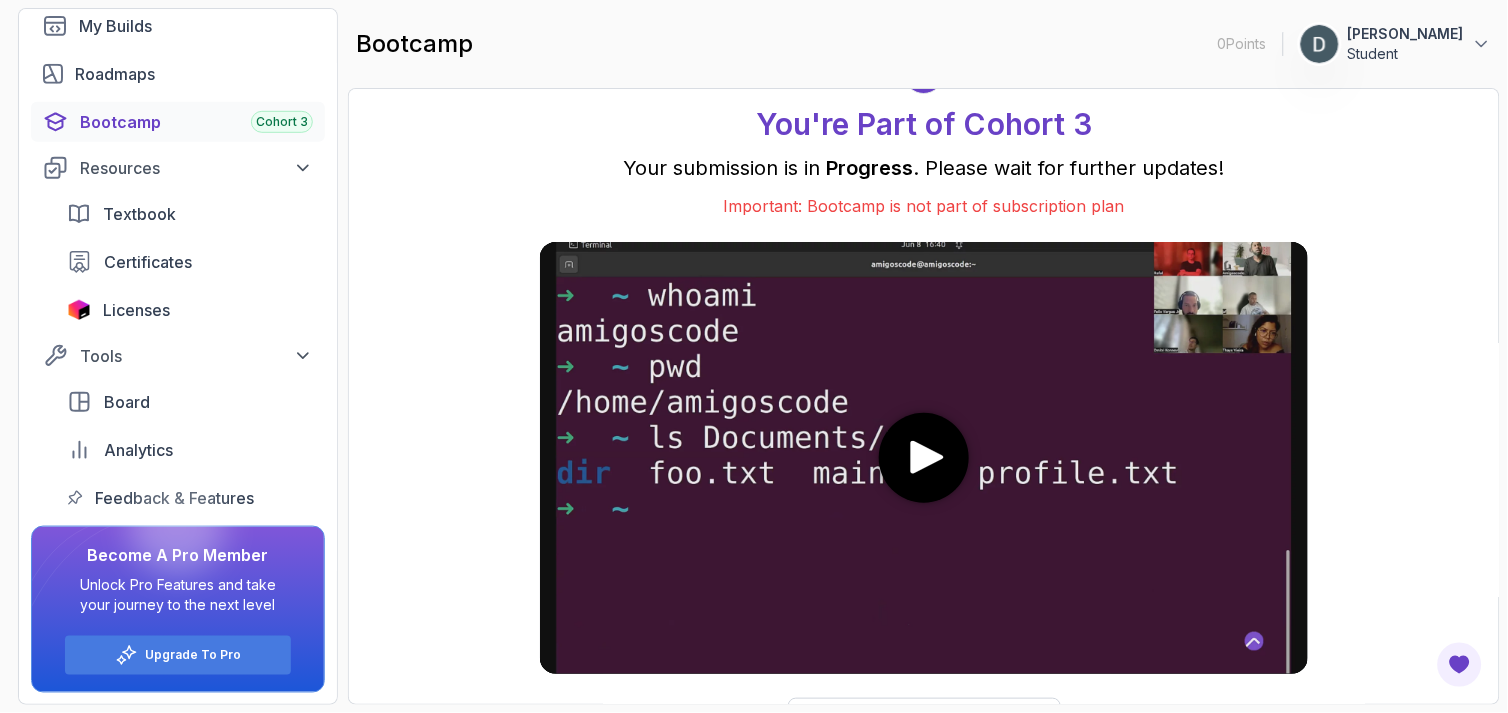scroll, scrollTop: 0, scrollLeft: 0, axis: both 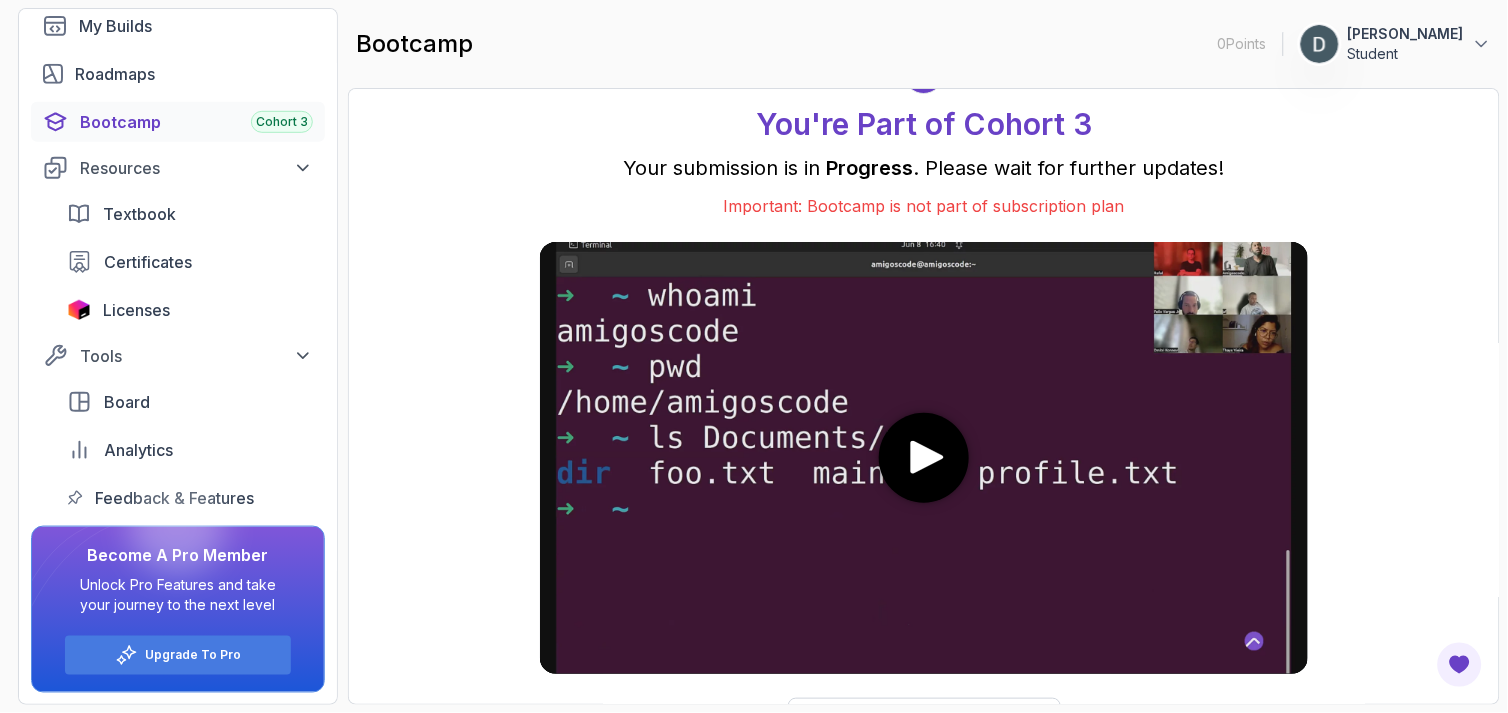 click on "You're Part of Cohort 3 Your submission is in   Progress . Please wait for further updates! Important: Bootcamp is not part of subscription plan" at bounding box center [924, 136] 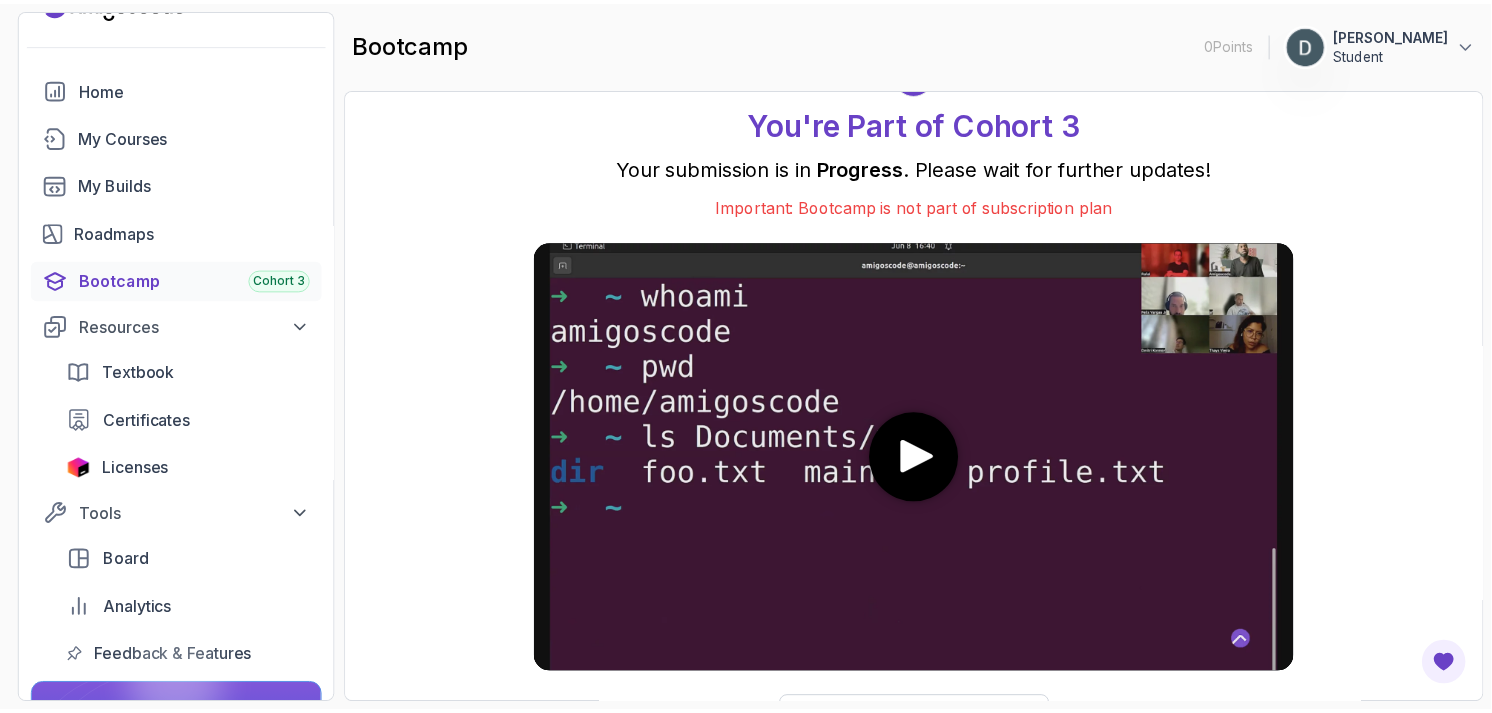 scroll, scrollTop: 0, scrollLeft: 0, axis: both 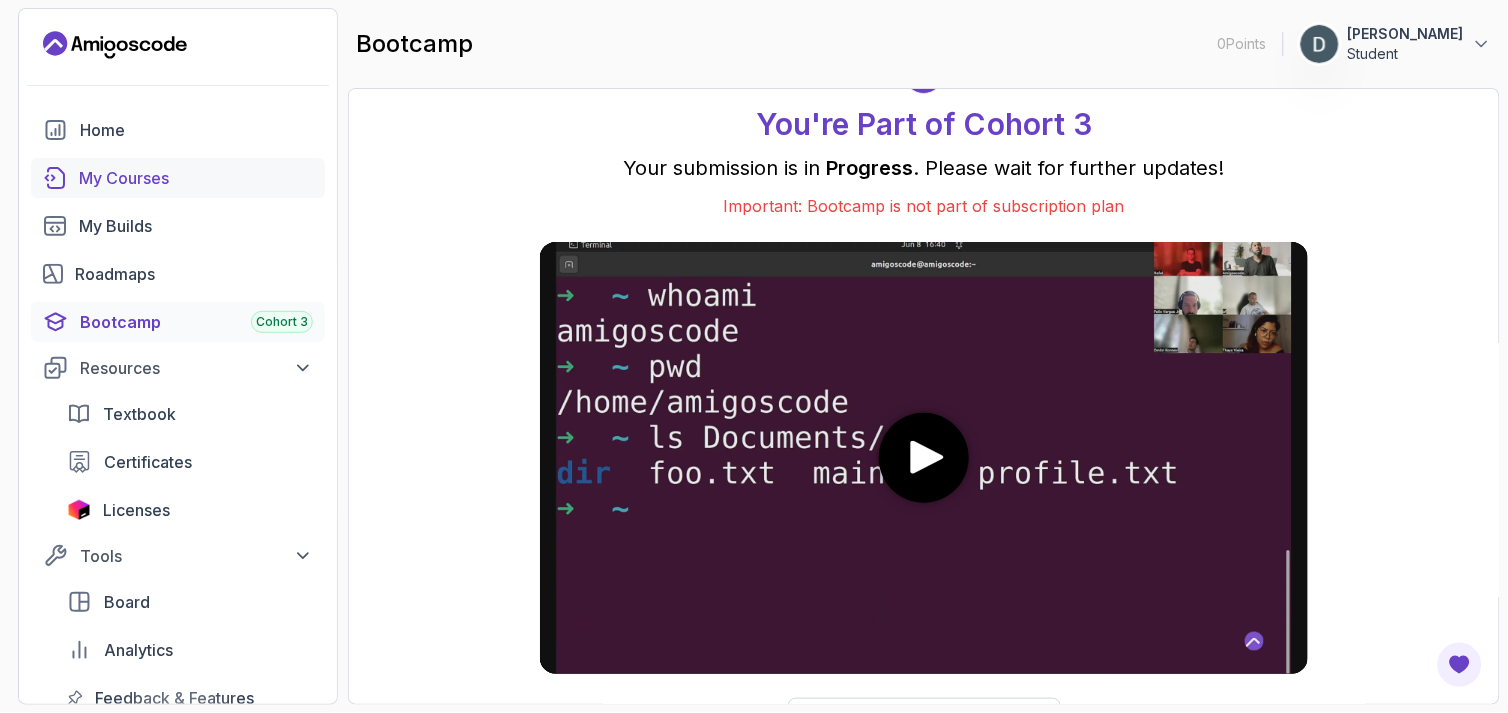 click on "My Courses" at bounding box center [178, 178] 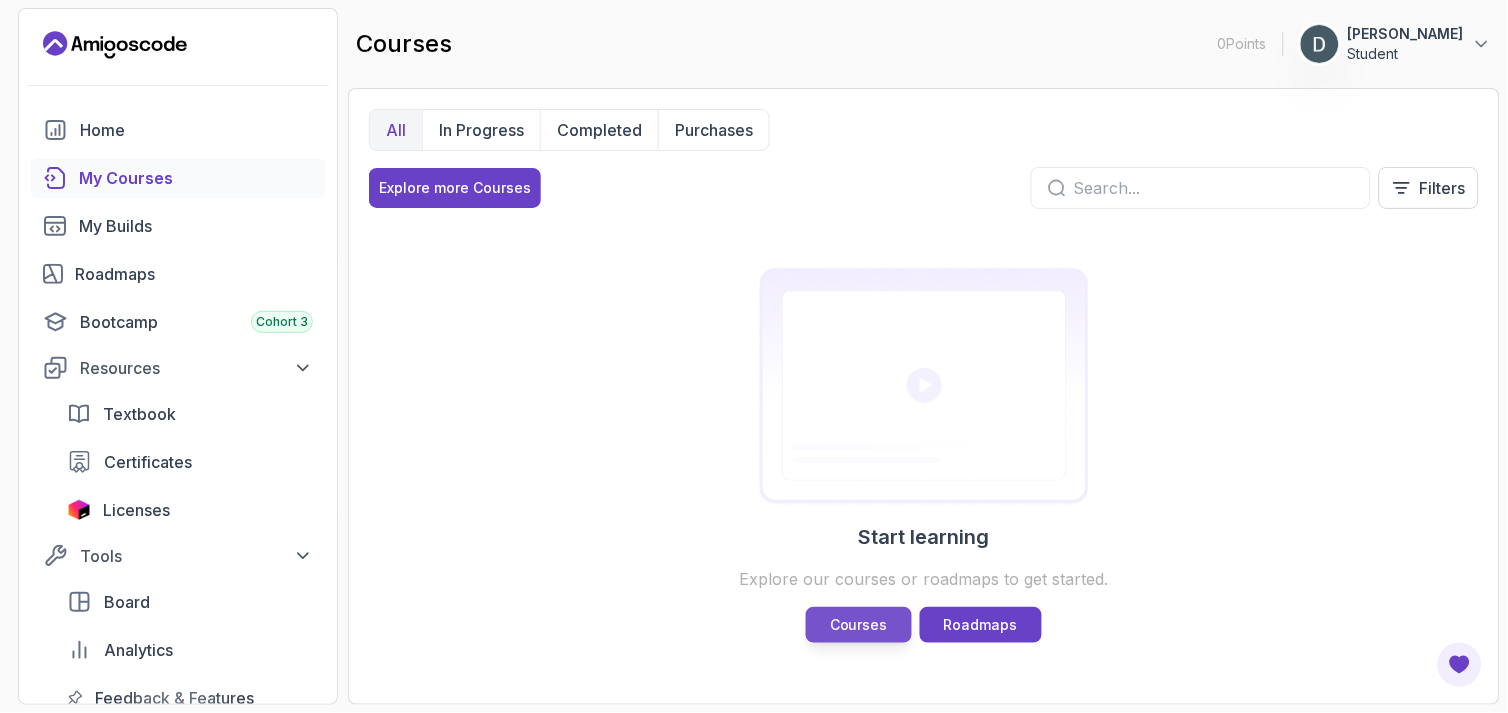 click on "Courses" at bounding box center (859, 625) 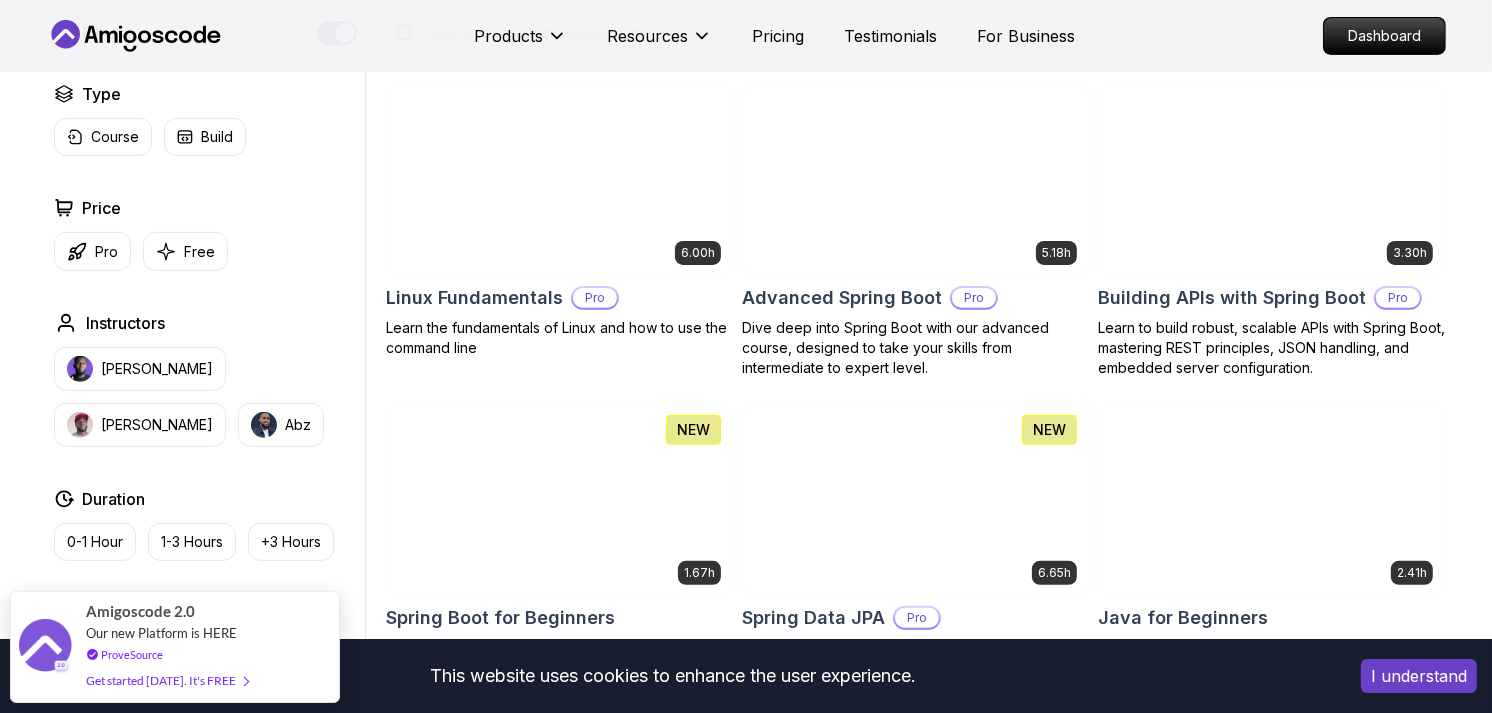scroll, scrollTop: 666, scrollLeft: 0, axis: vertical 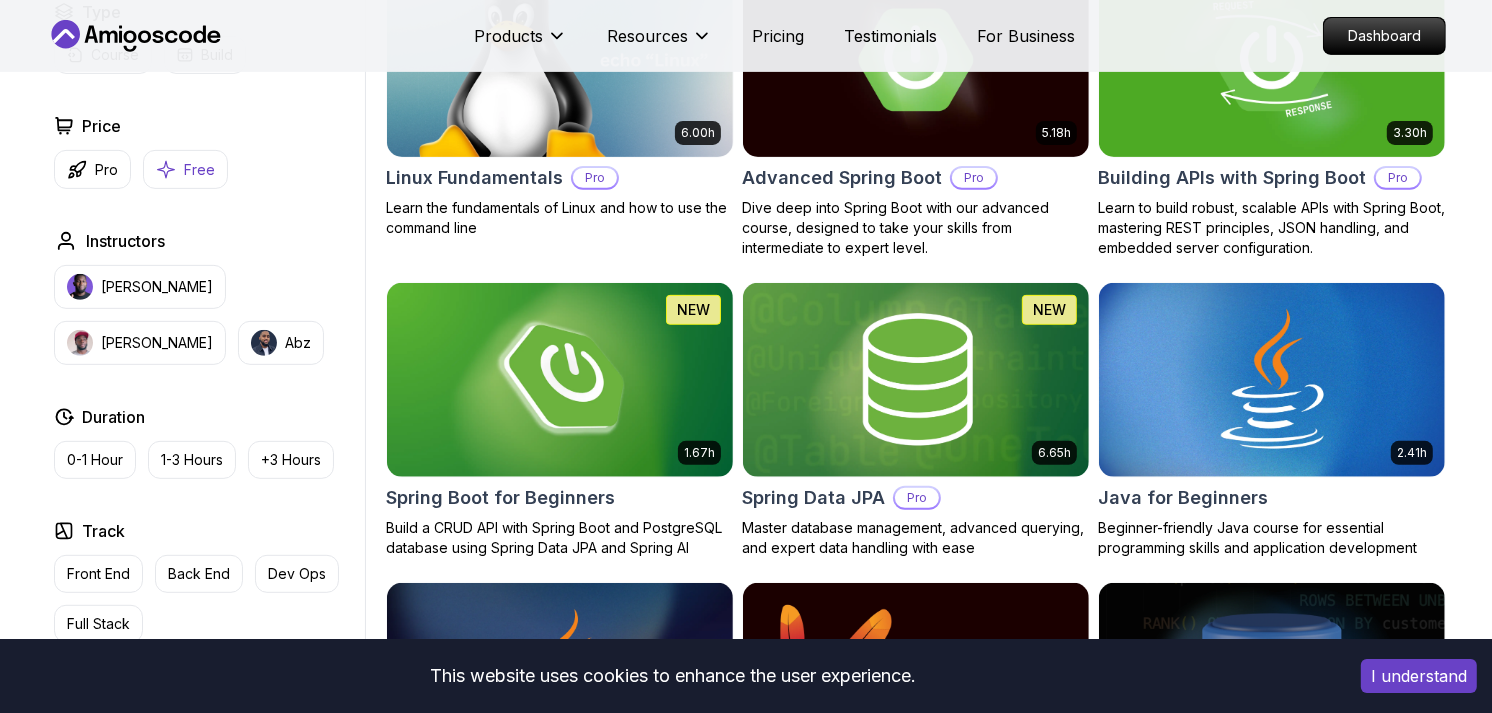click 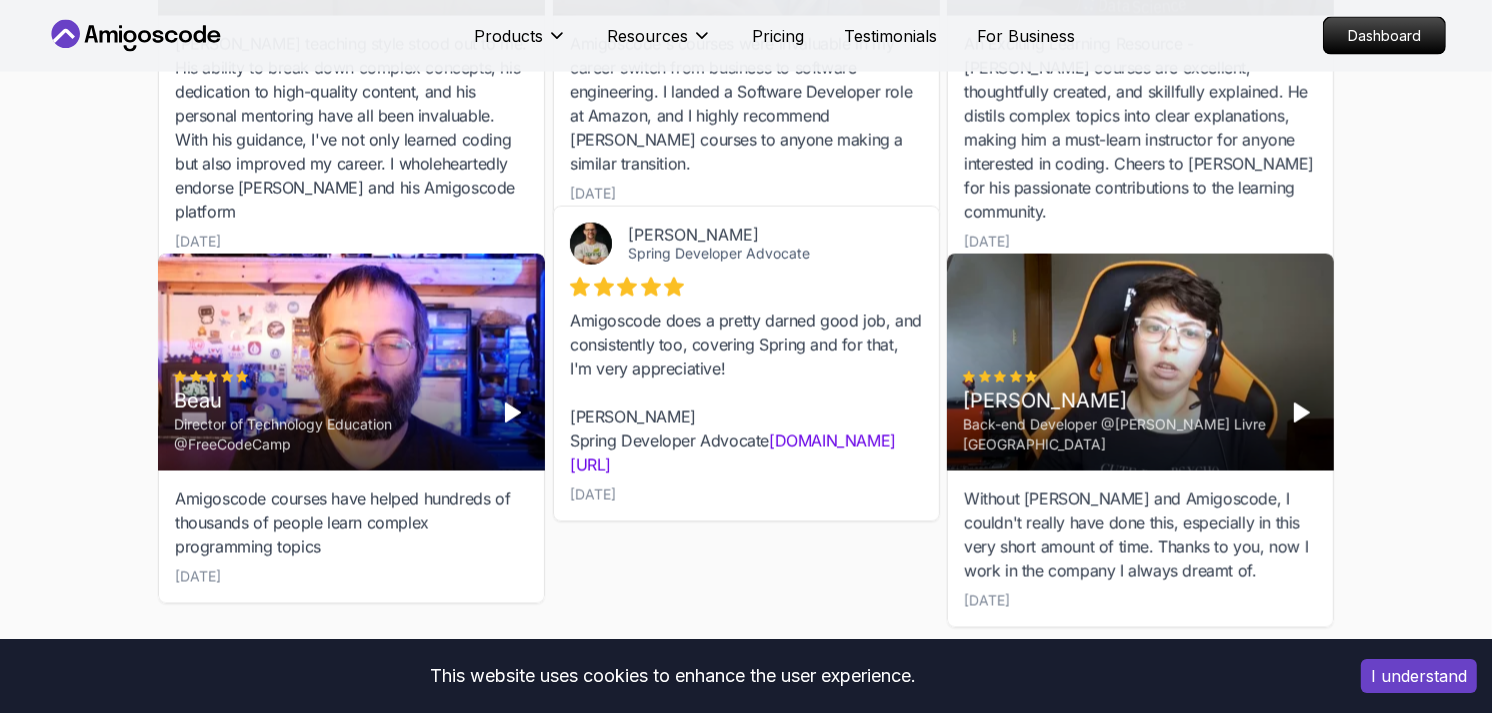 scroll, scrollTop: 3000, scrollLeft: 0, axis: vertical 